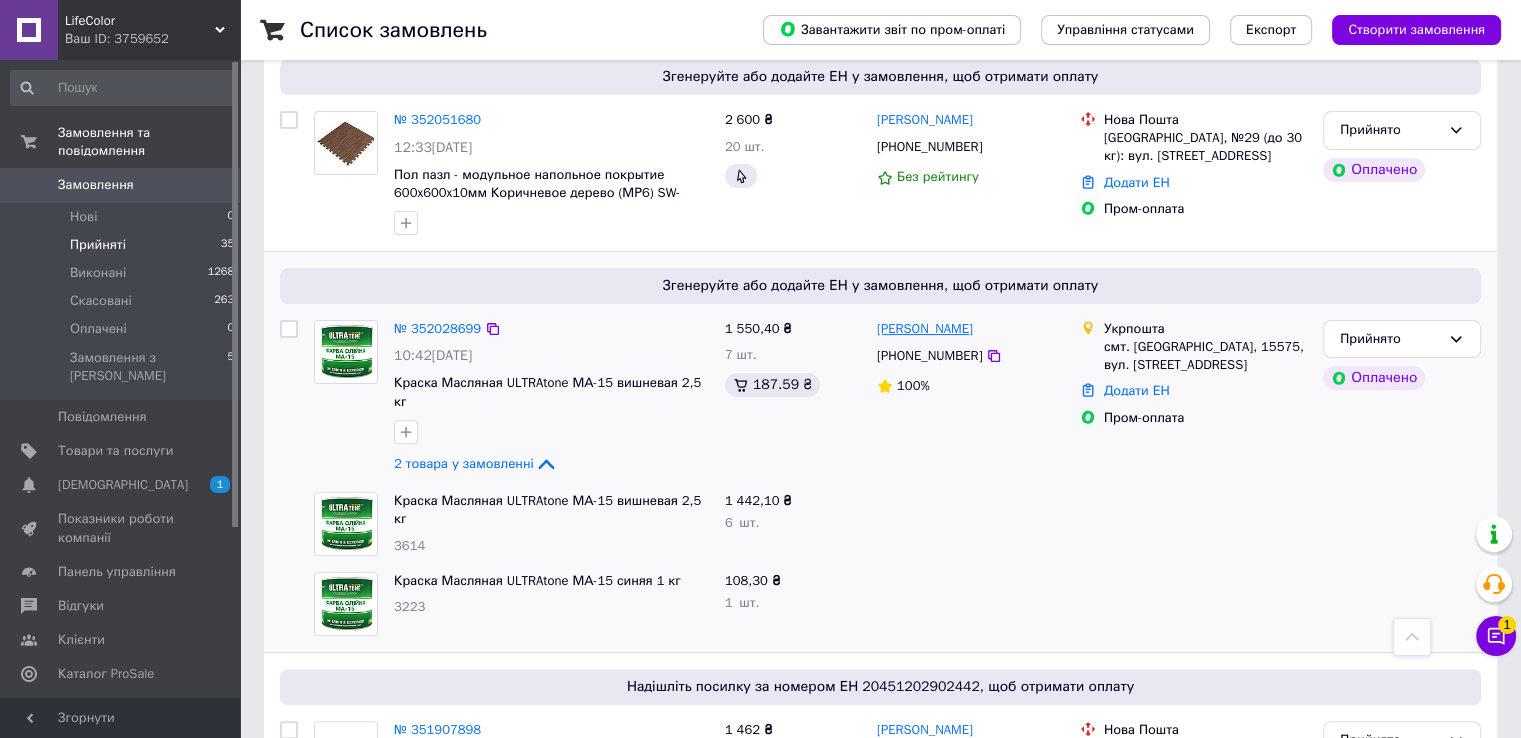 scroll, scrollTop: 500, scrollLeft: 0, axis: vertical 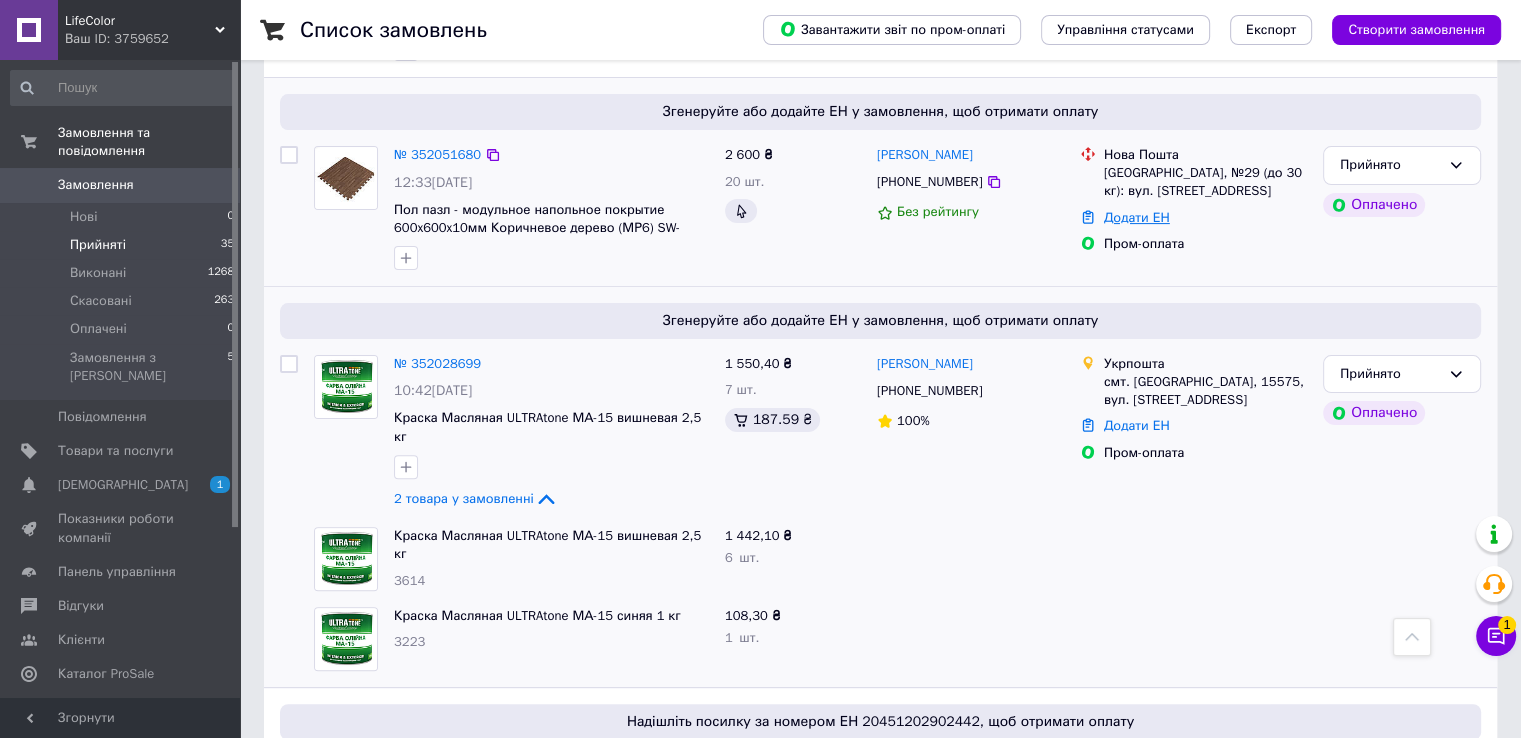 click on "Додати ЕН" at bounding box center (1137, 217) 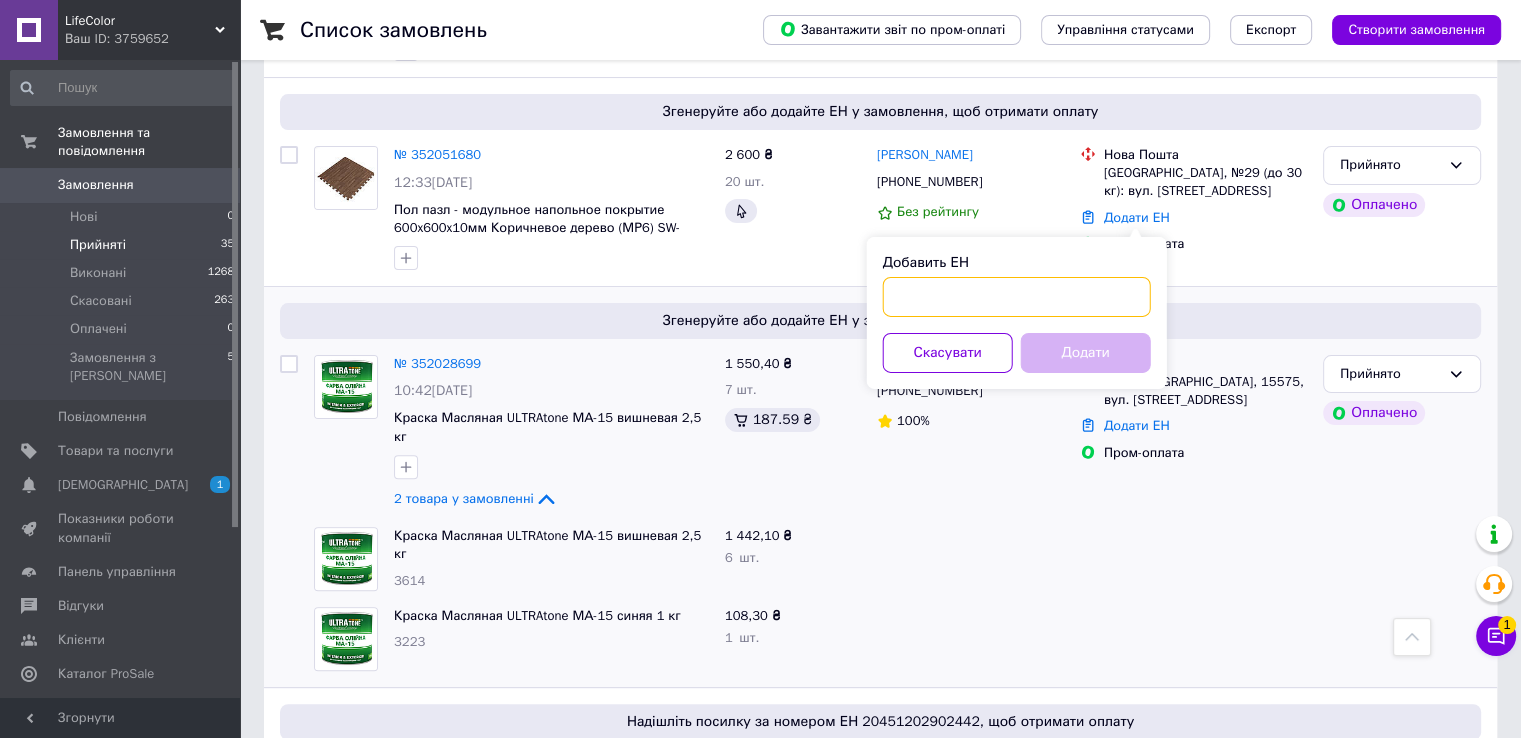 click on "Добавить ЕН" at bounding box center [1017, 297] 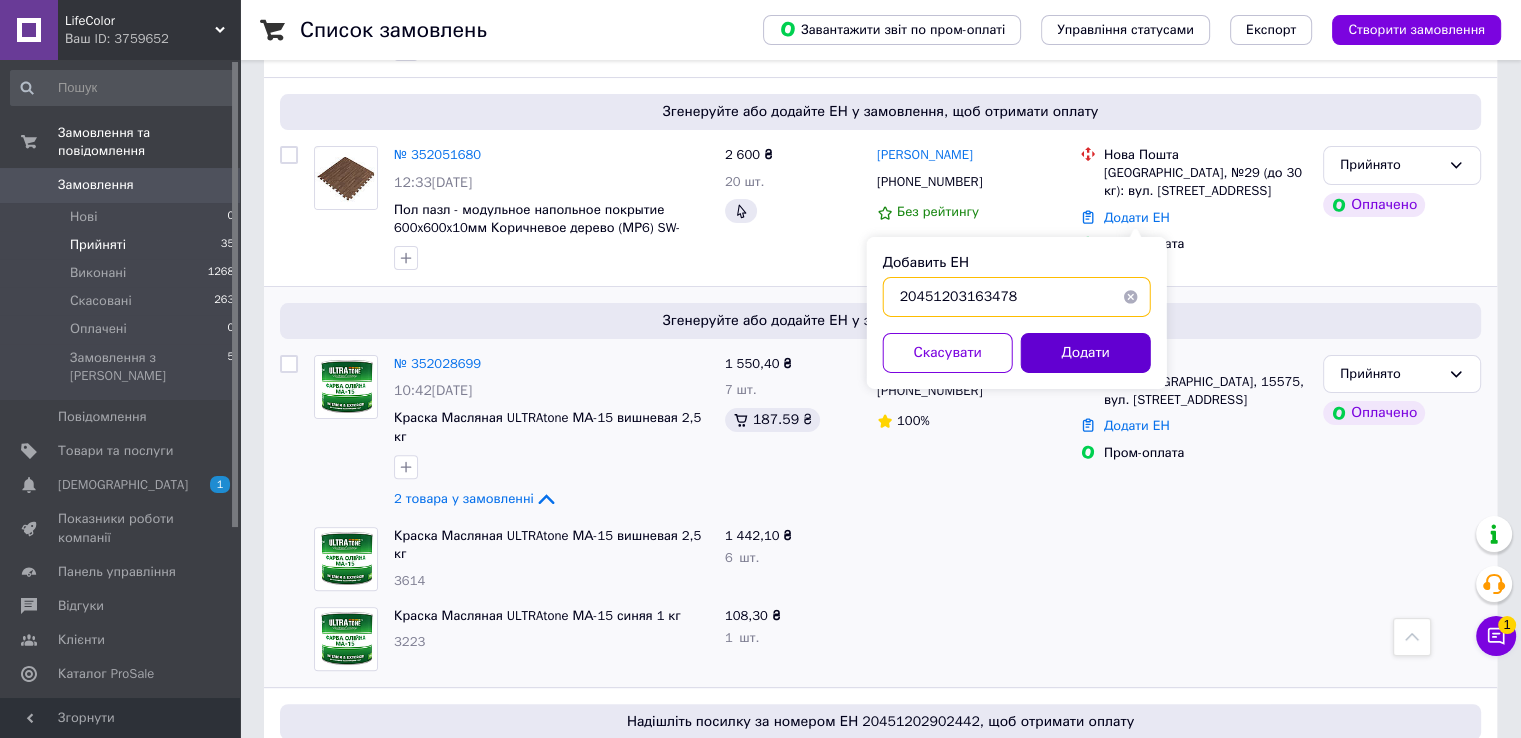 type on "20451203163478" 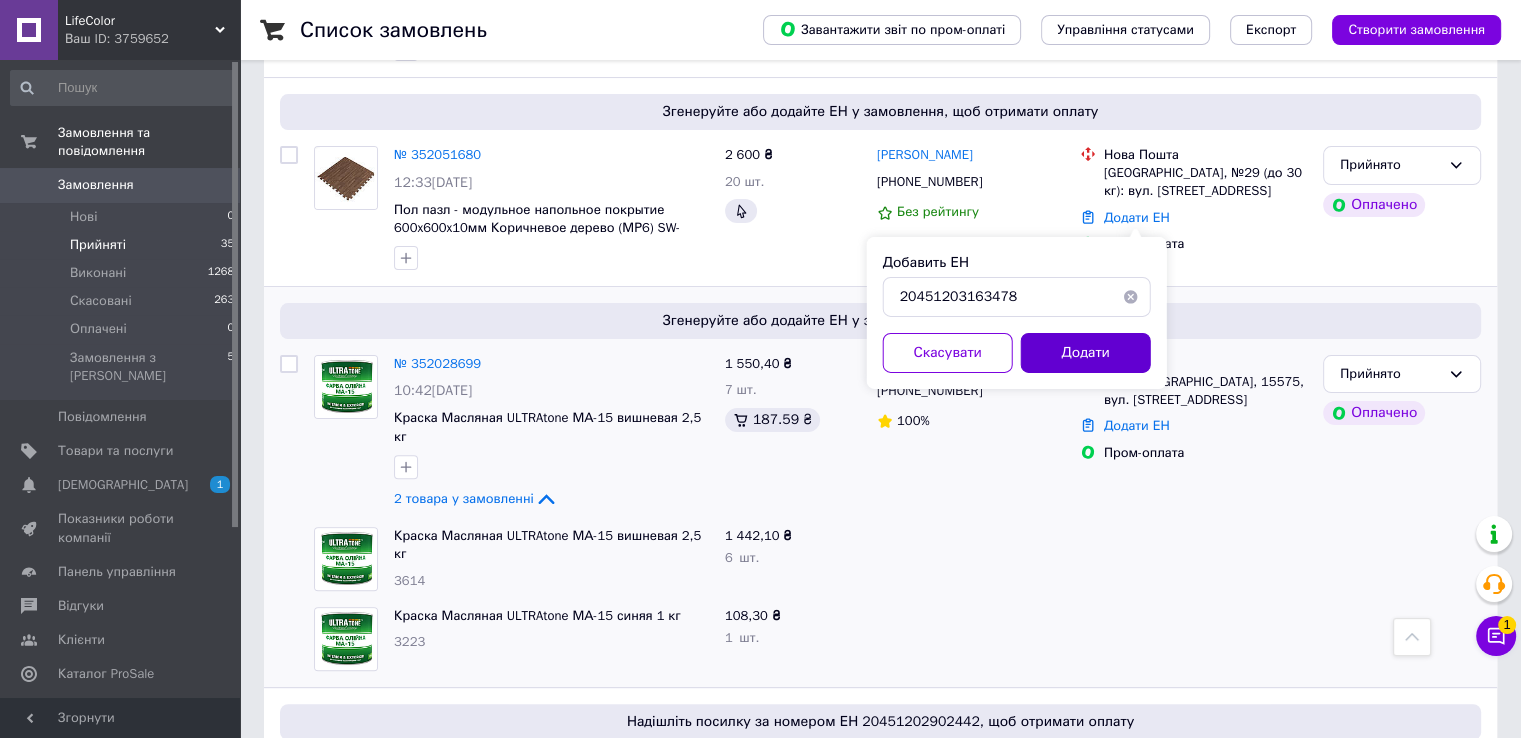 drag, startPoint x: 1083, startPoint y: 358, endPoint x: 1130, endPoint y: 345, distance: 48.76474 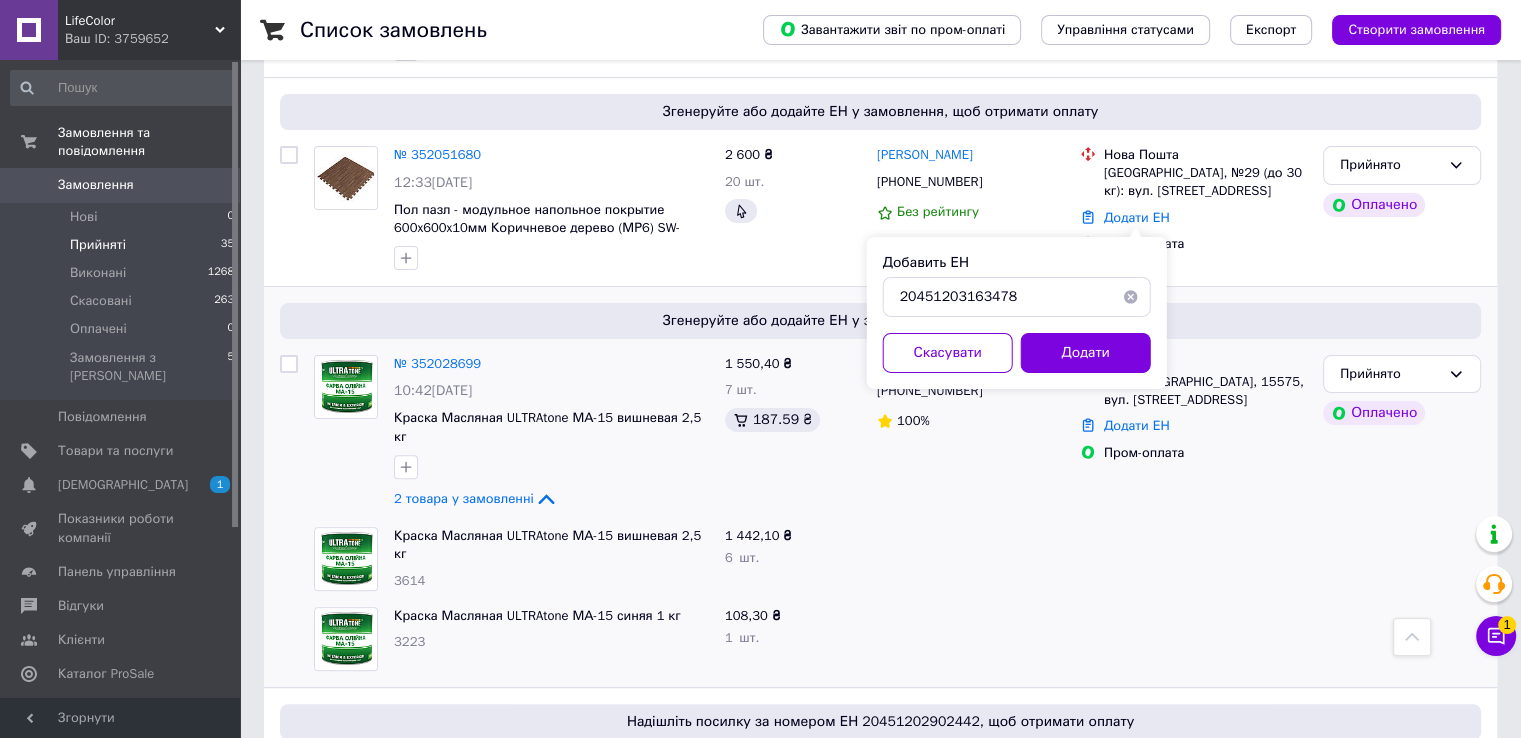 click on "Додати" at bounding box center [1086, 353] 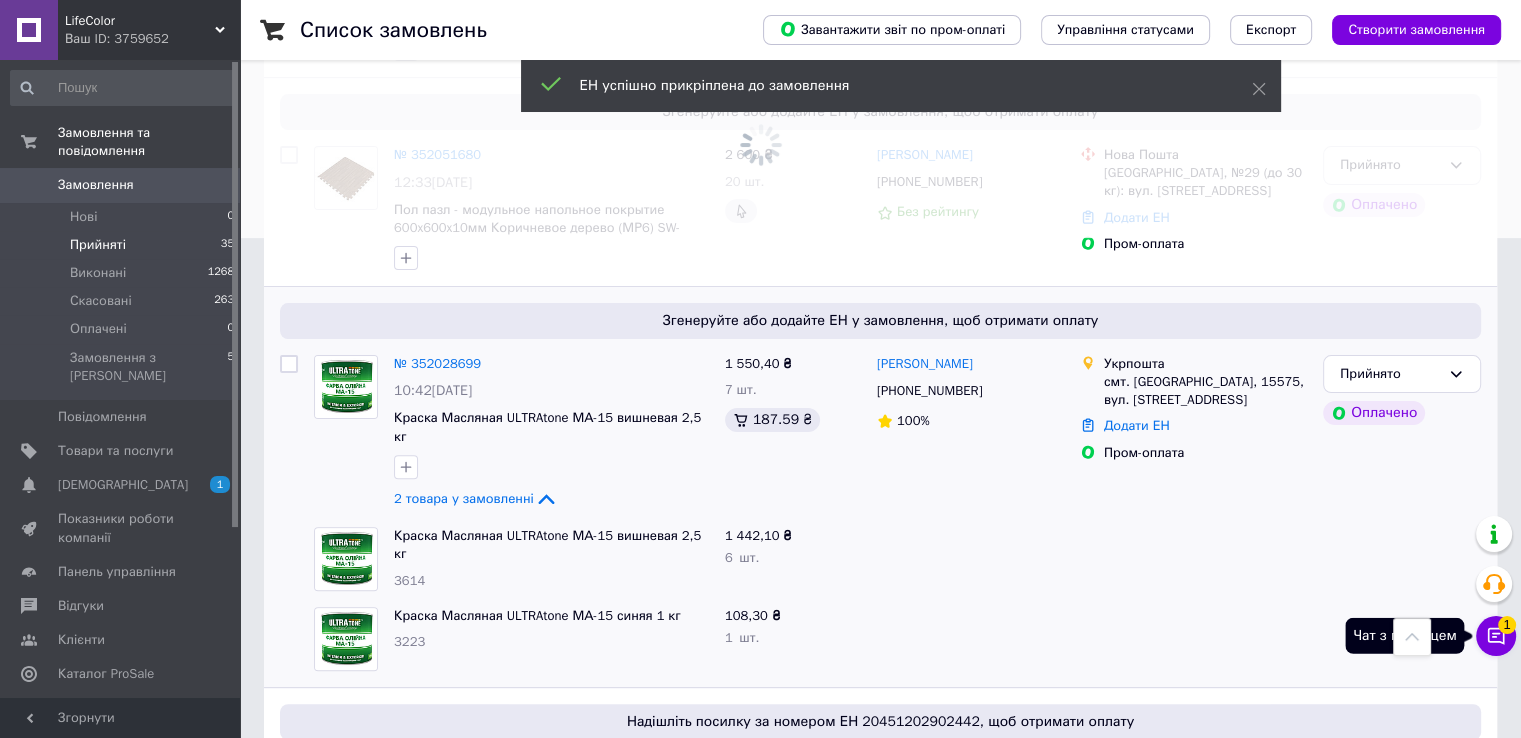 click 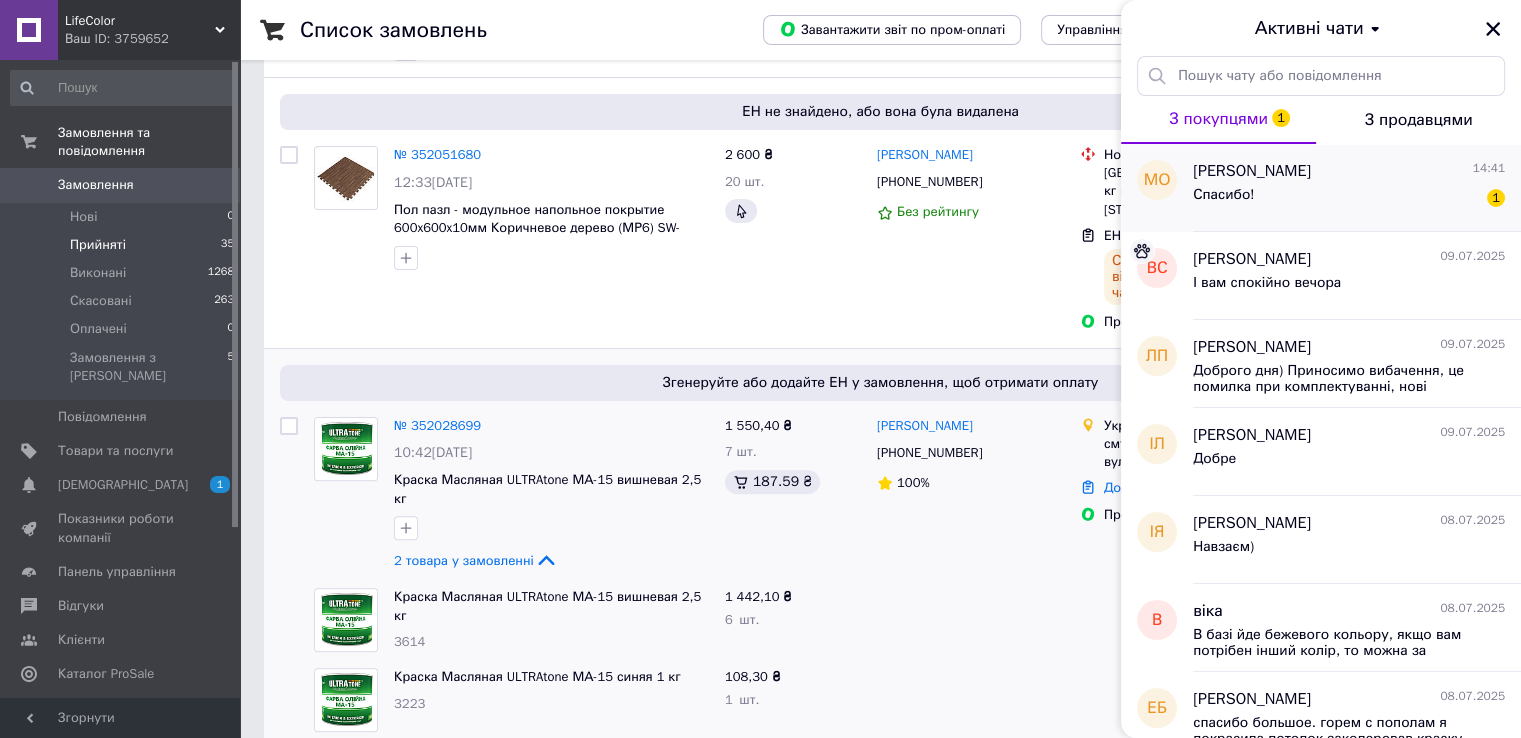 click on "Спасибо! 1" at bounding box center (1349, 199) 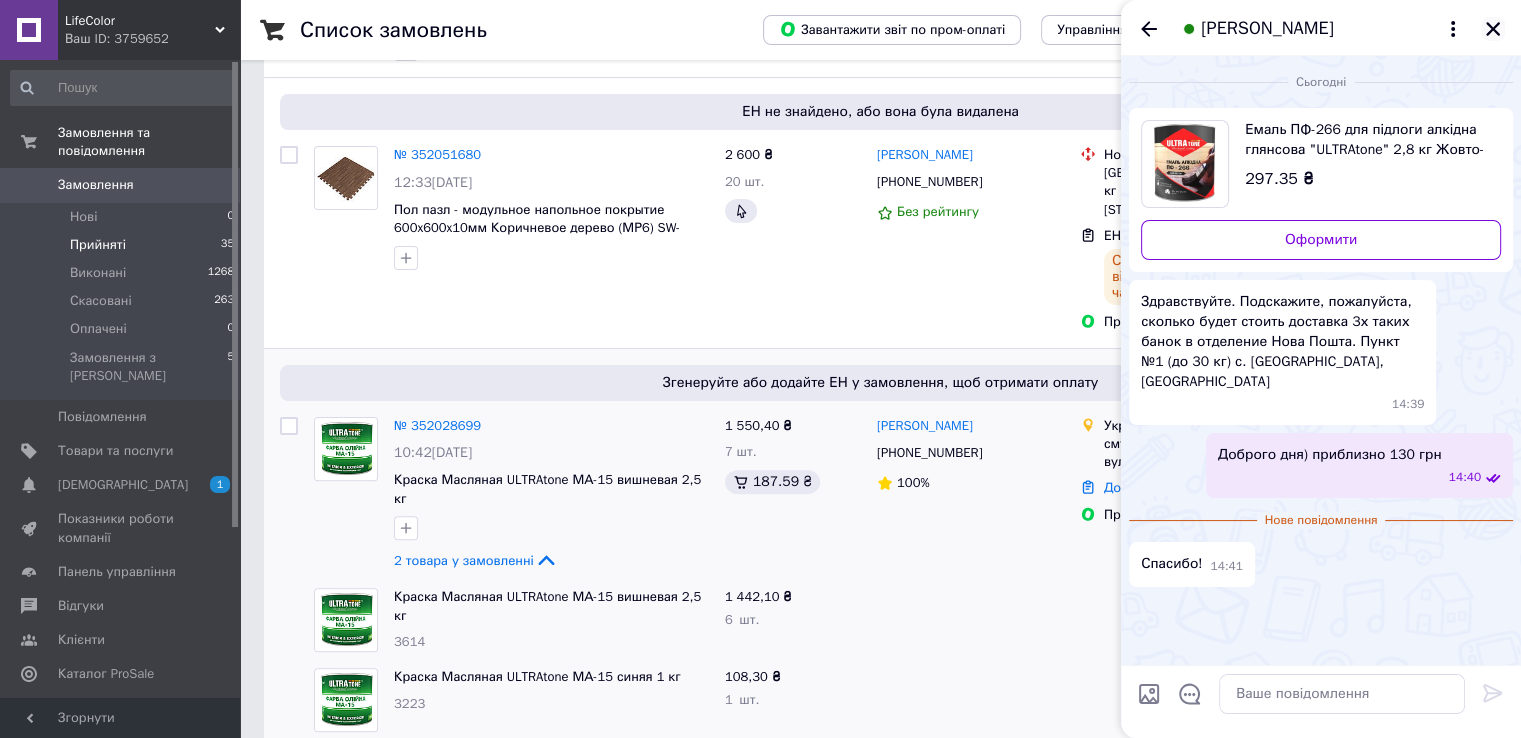click 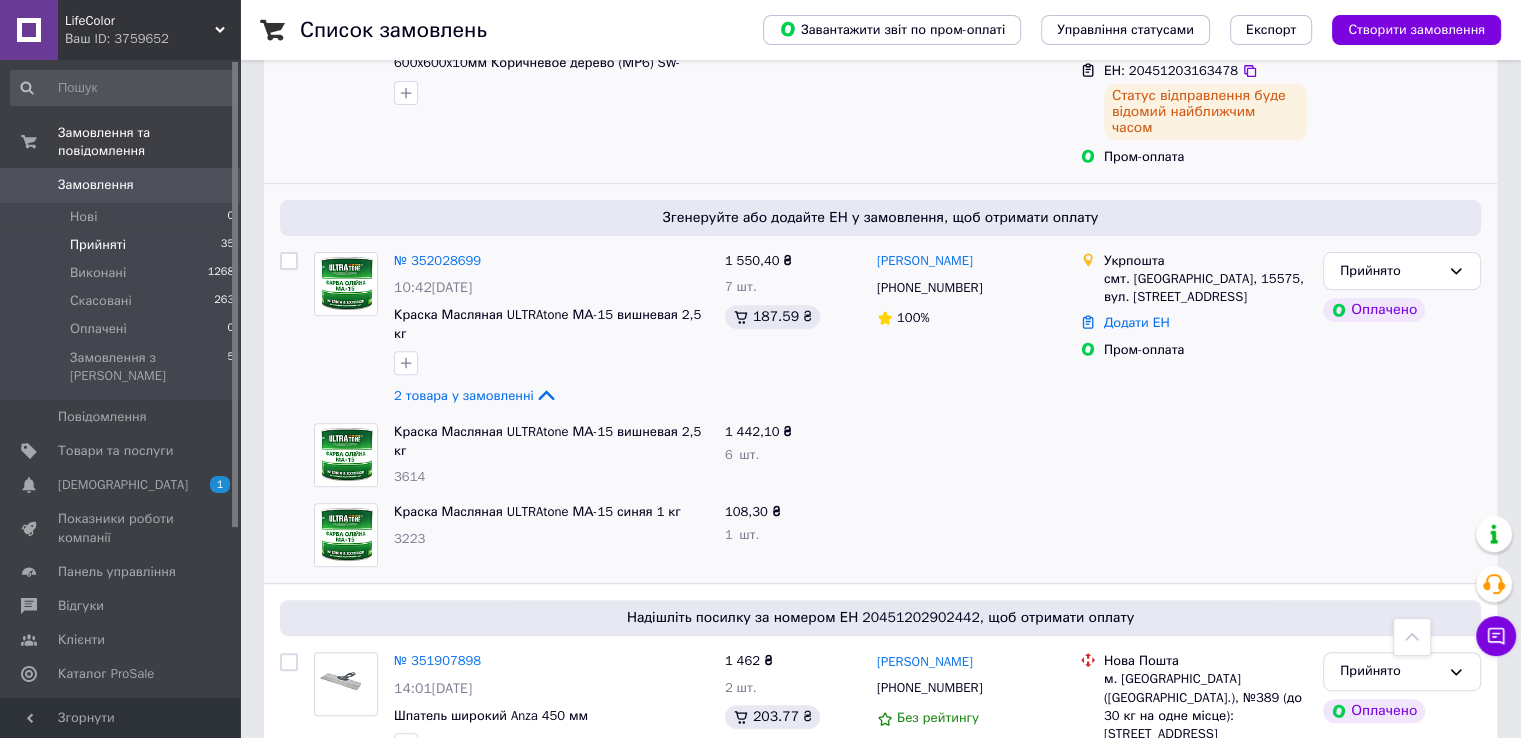 scroll, scrollTop: 800, scrollLeft: 0, axis: vertical 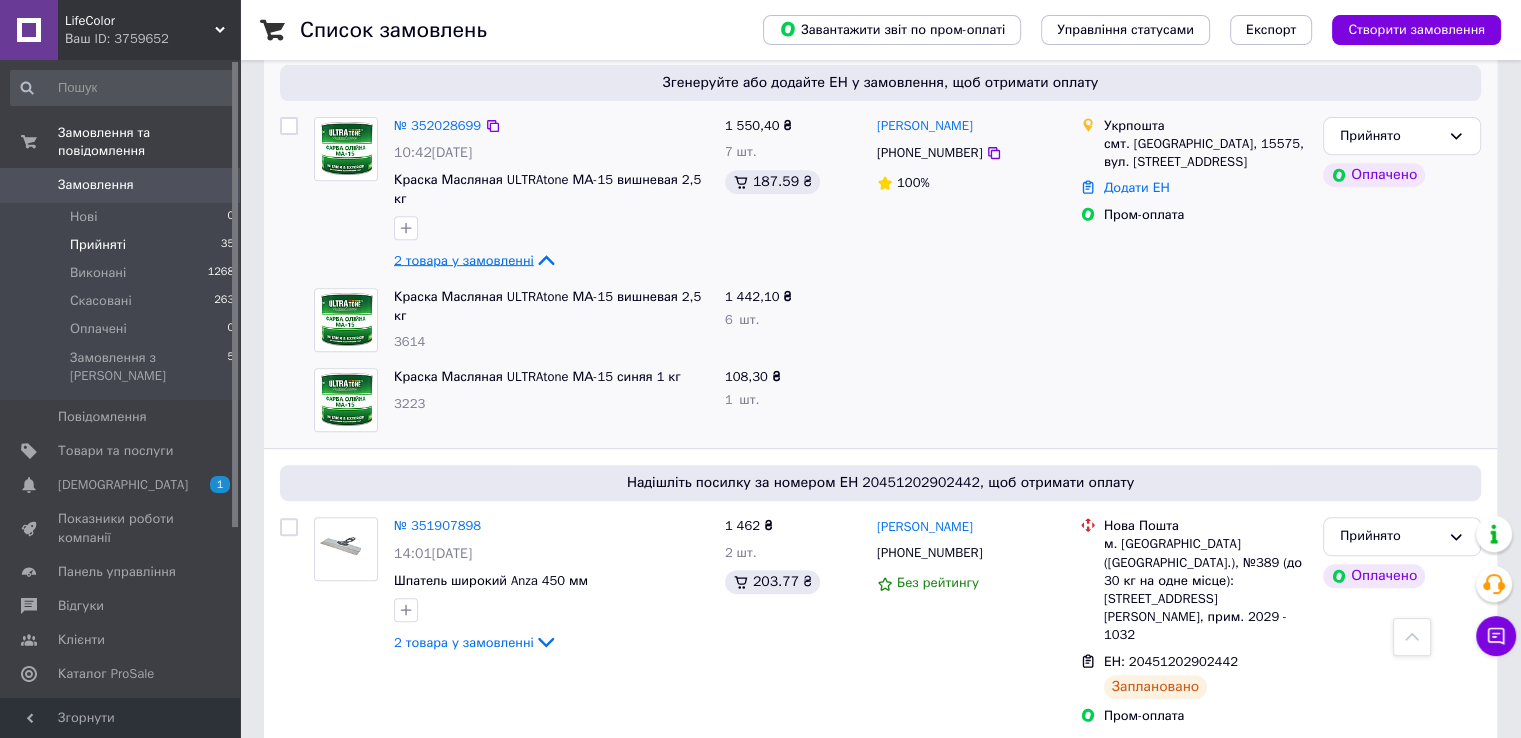 click on "2 товара у замовленні" at bounding box center [464, 259] 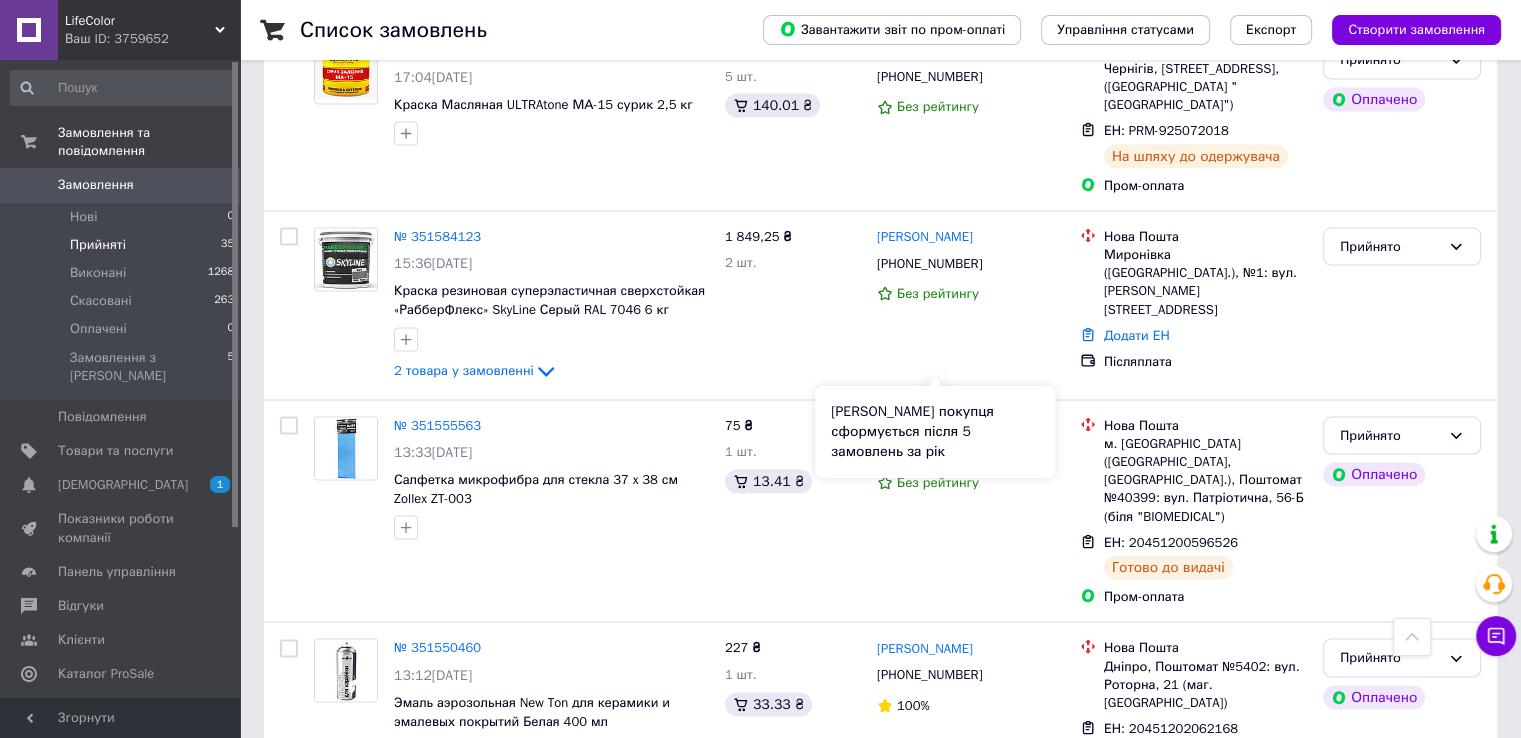 scroll, scrollTop: 3831, scrollLeft: 0, axis: vertical 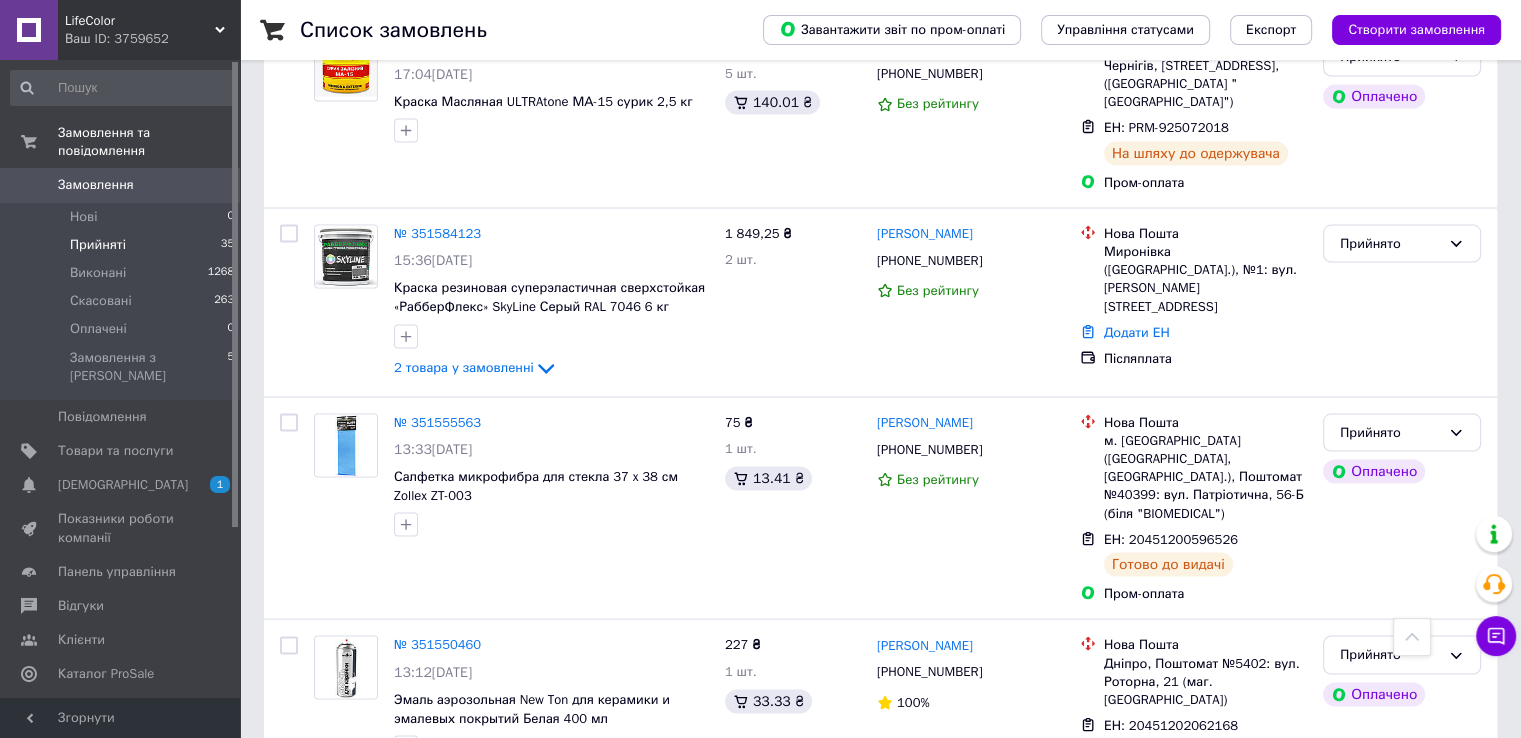 click on "2" at bounding box center [327, 851] 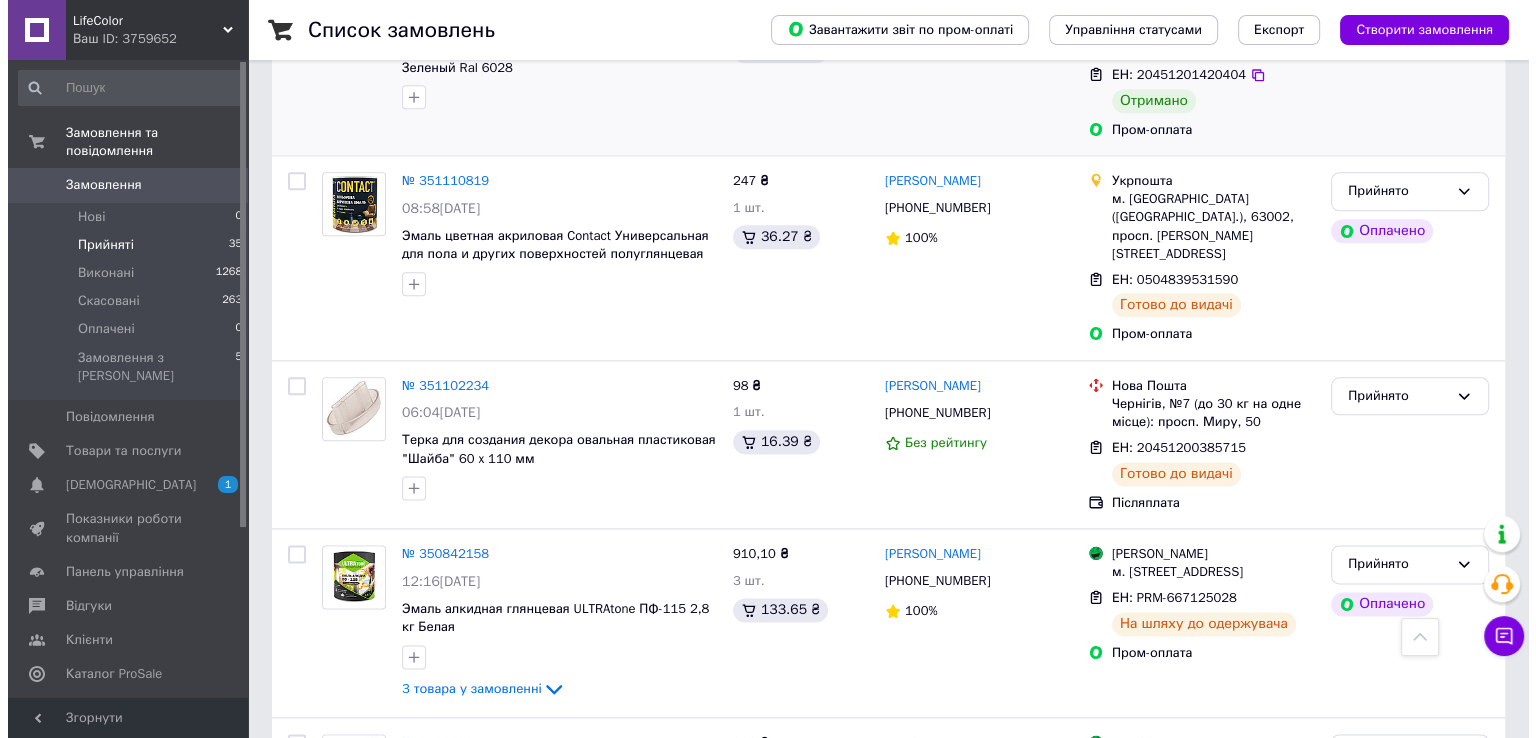 scroll, scrollTop: 2431, scrollLeft: 0, axis: vertical 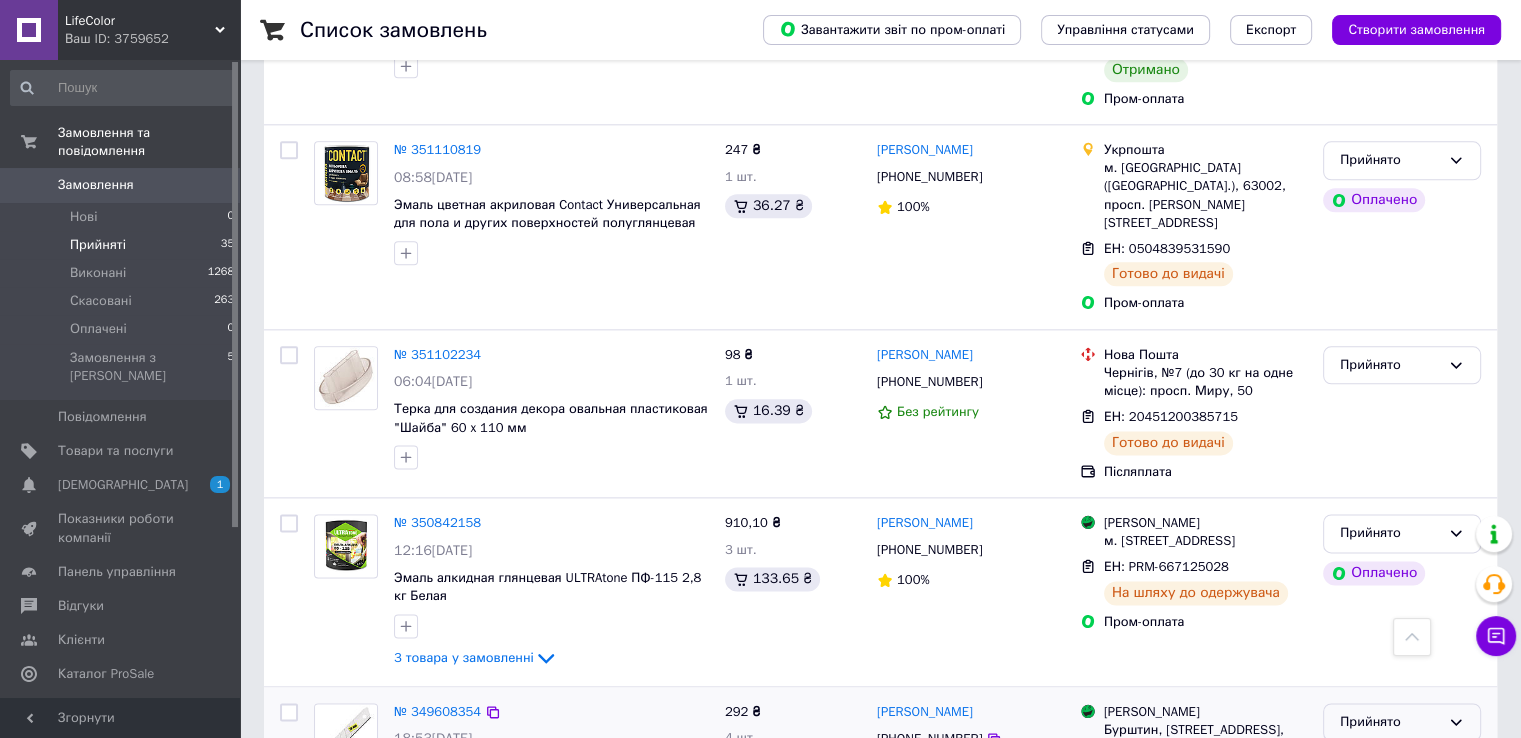 click on "Прийнято" at bounding box center (1390, 722) 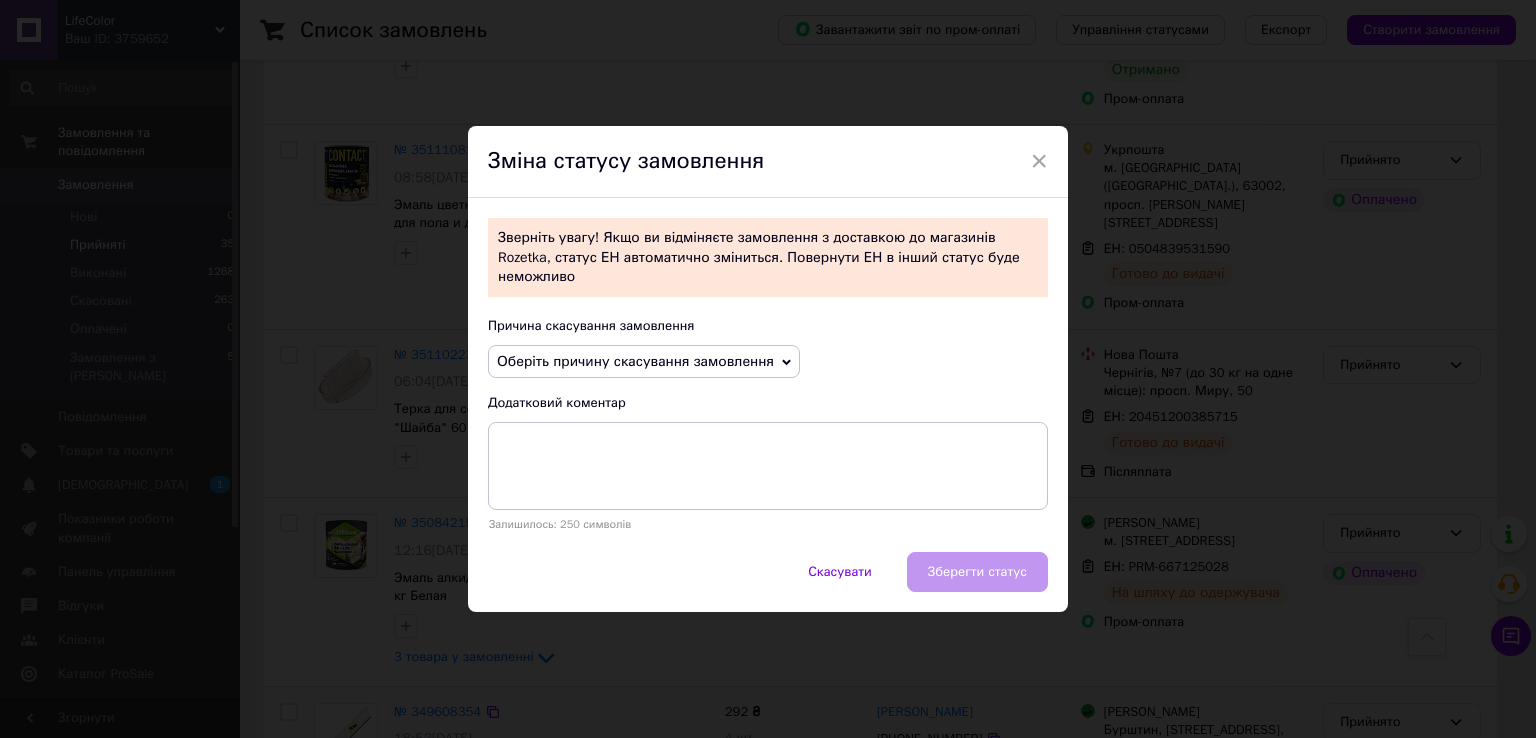 click on "Оберіть причину скасування замовлення" at bounding box center (635, 361) 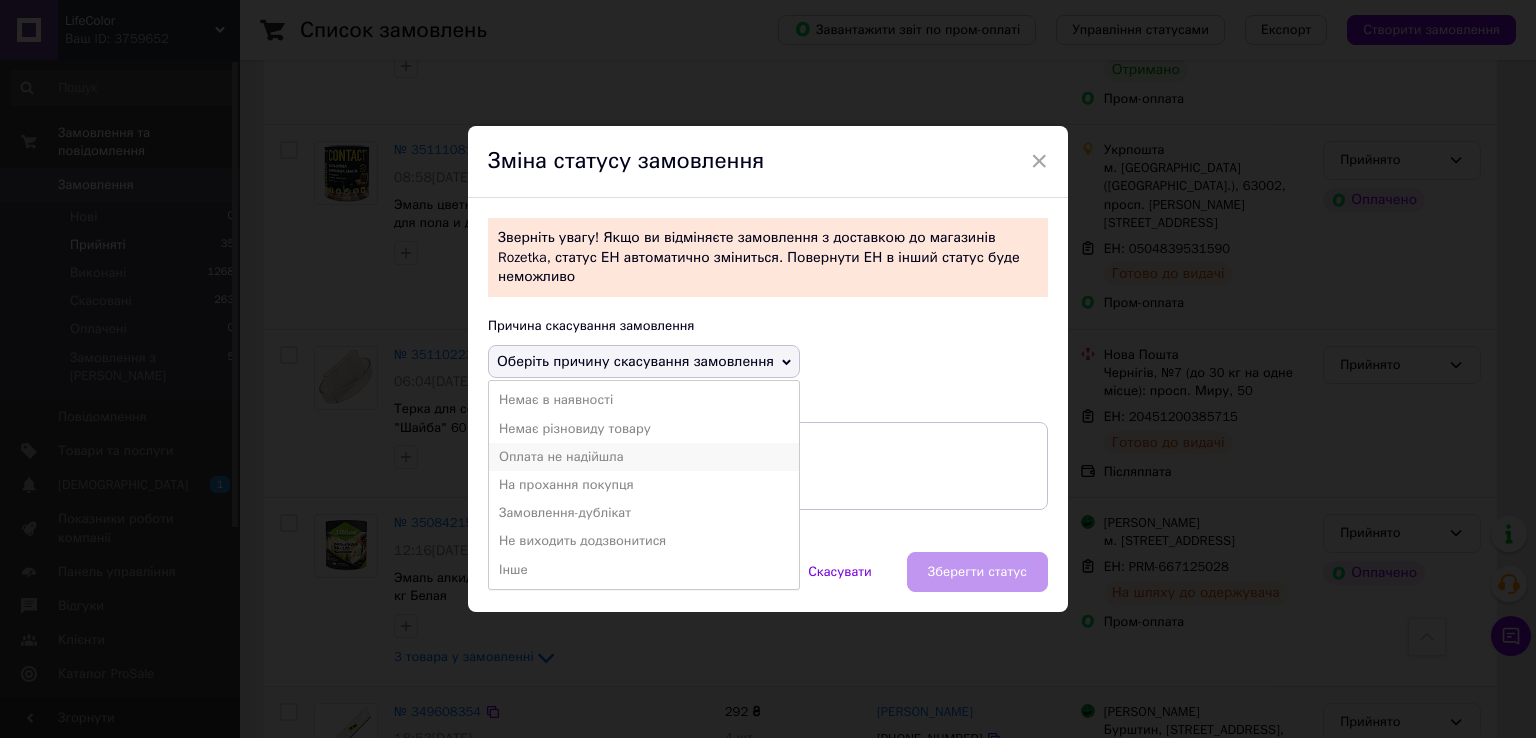 click on "Оплата не надійшла" at bounding box center (644, 457) 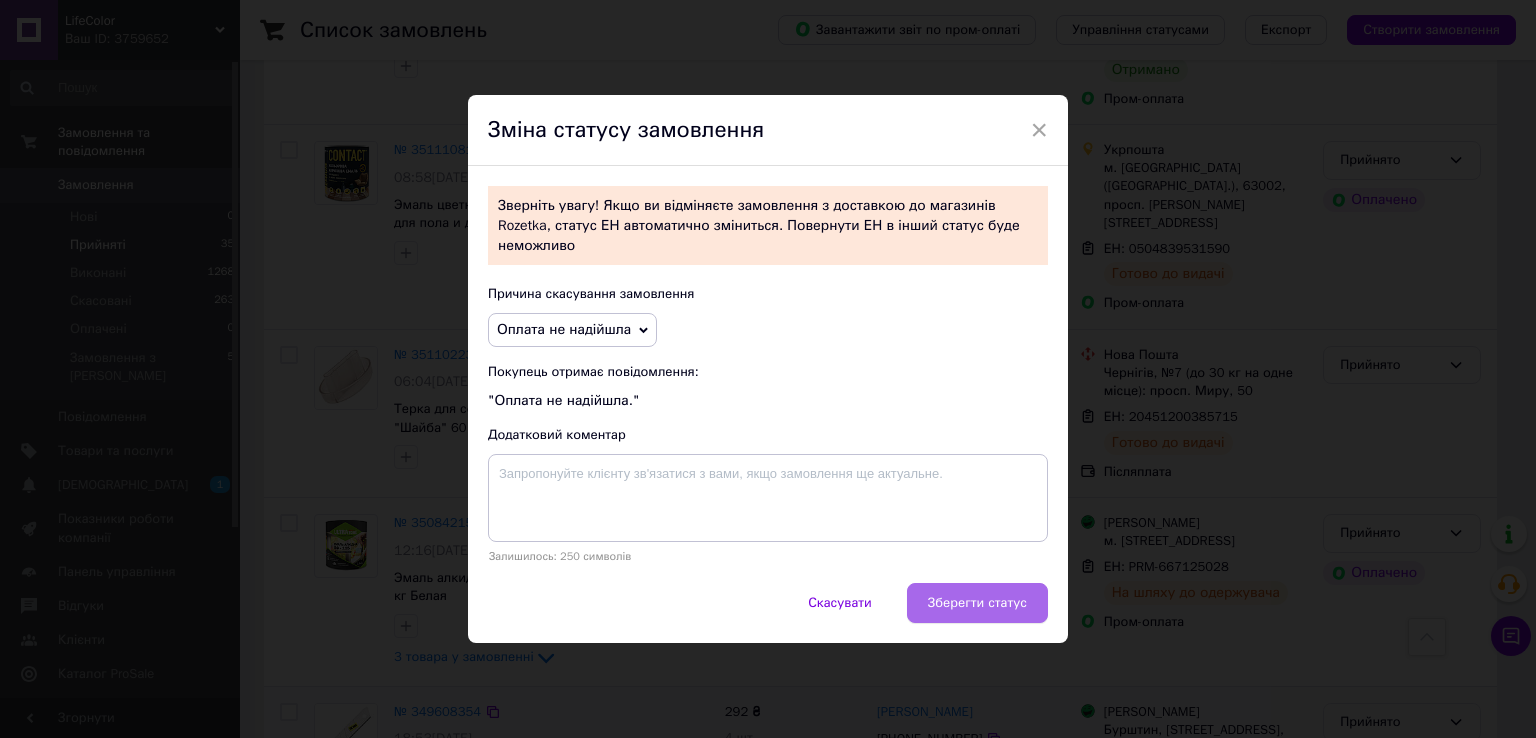 click on "Зберегти статус" at bounding box center [977, 603] 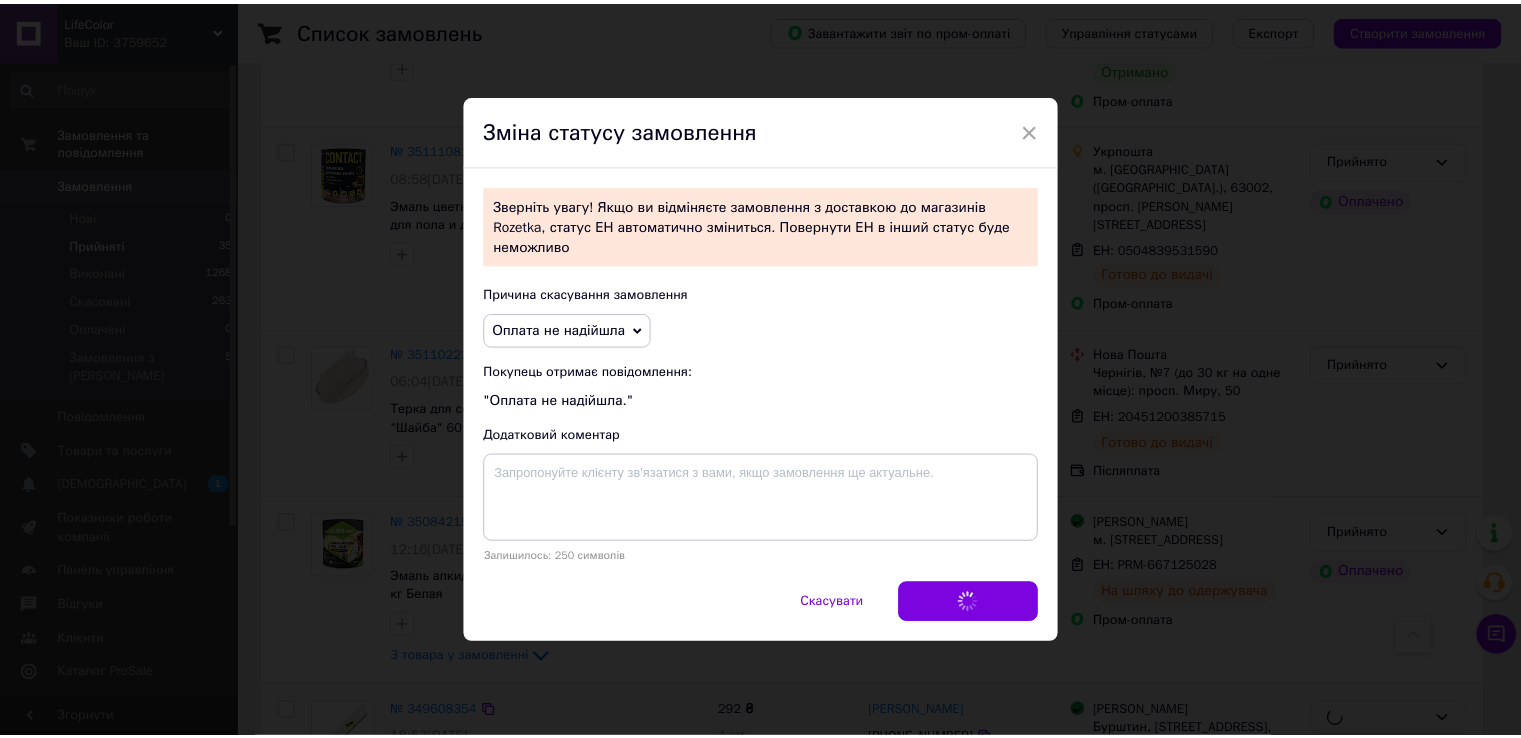 scroll, scrollTop: 2428, scrollLeft: 0, axis: vertical 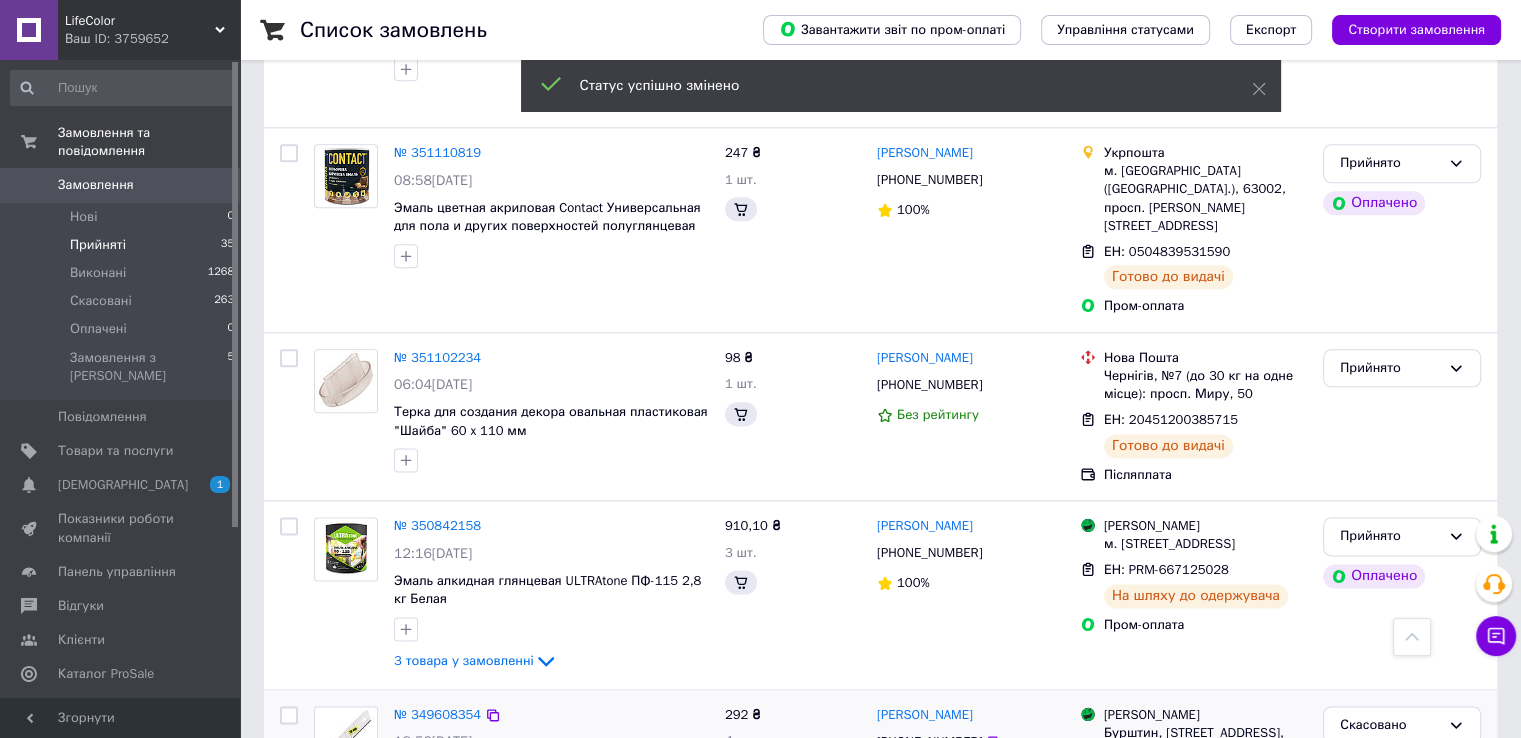 click on "1" at bounding box center [404, 902] 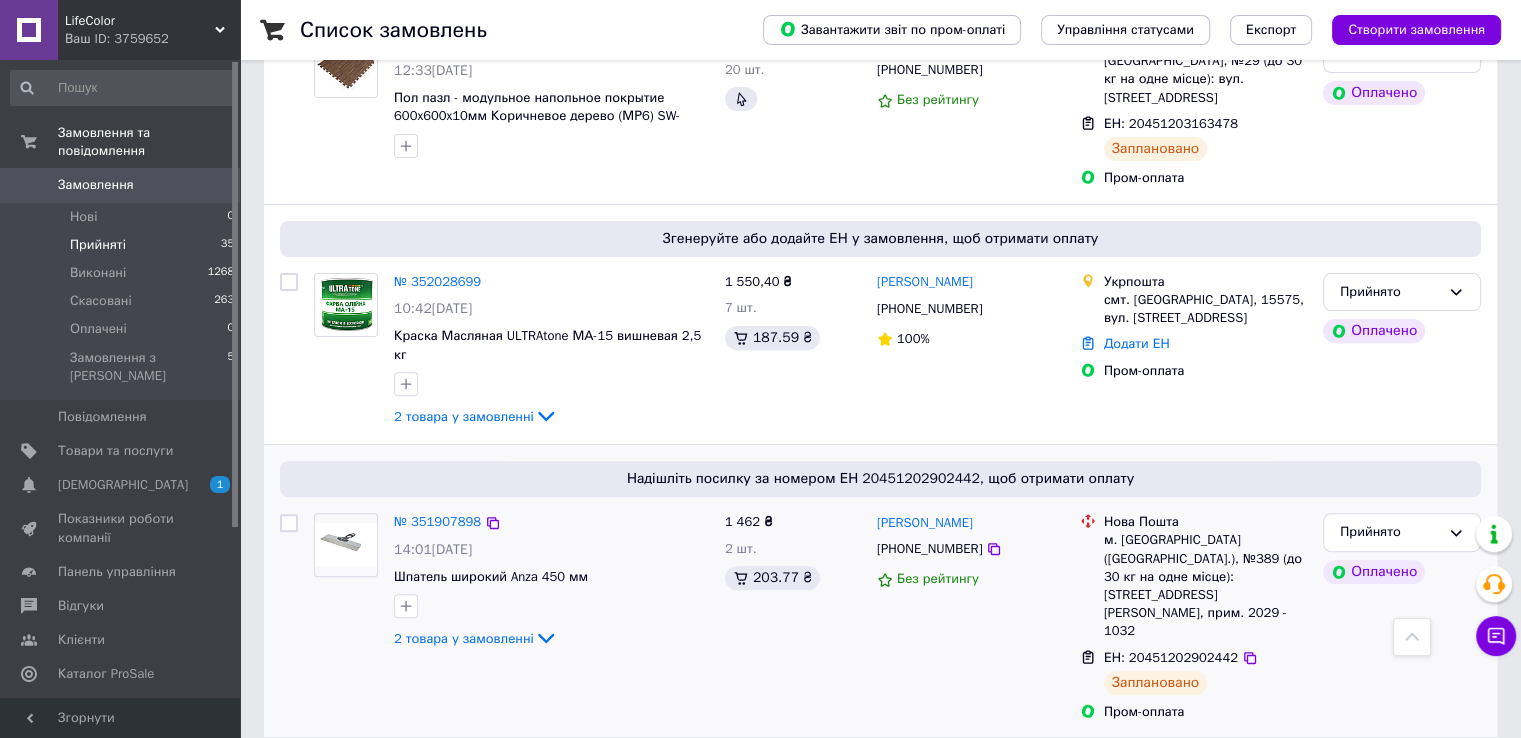 scroll, scrollTop: 600, scrollLeft: 0, axis: vertical 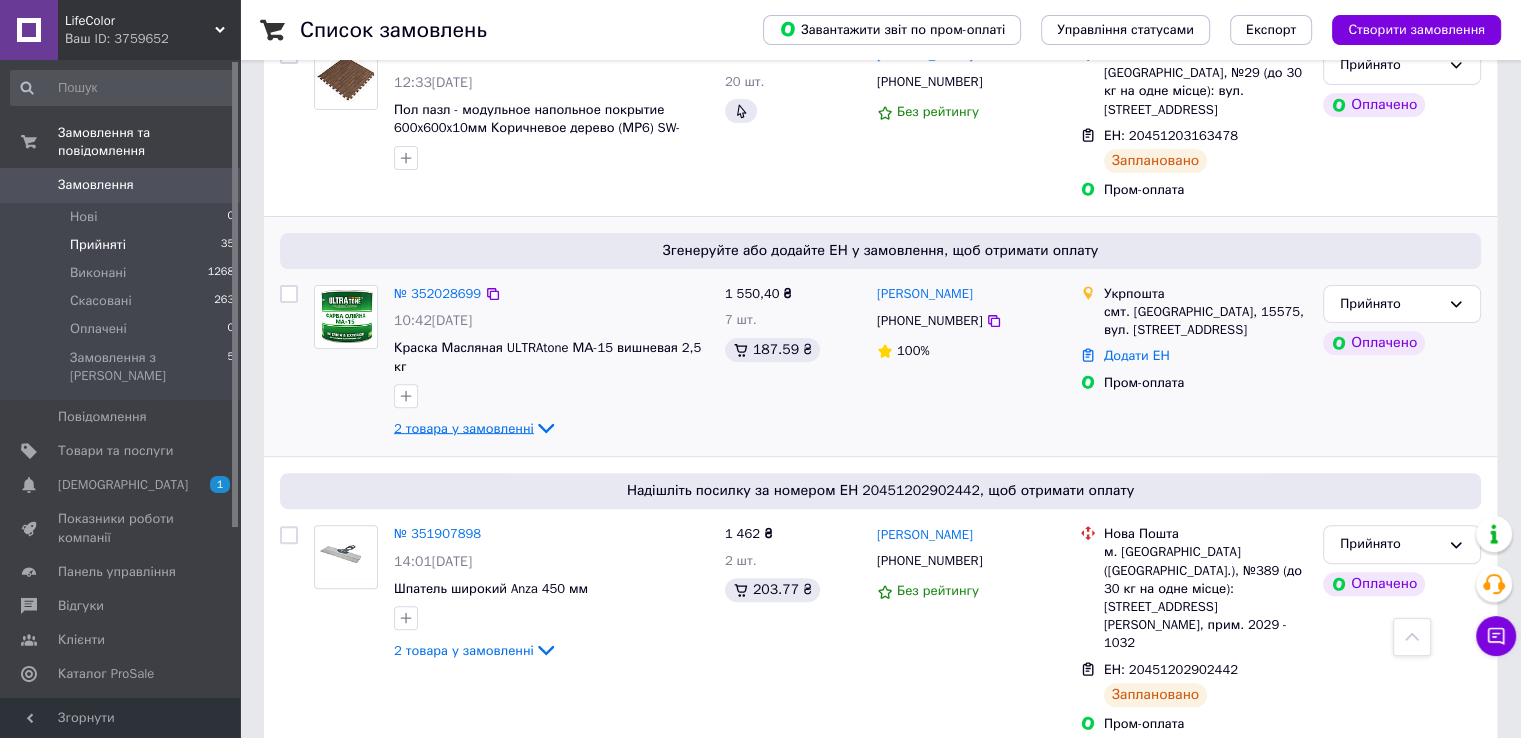 click on "2 товара у замовленні" at bounding box center [464, 427] 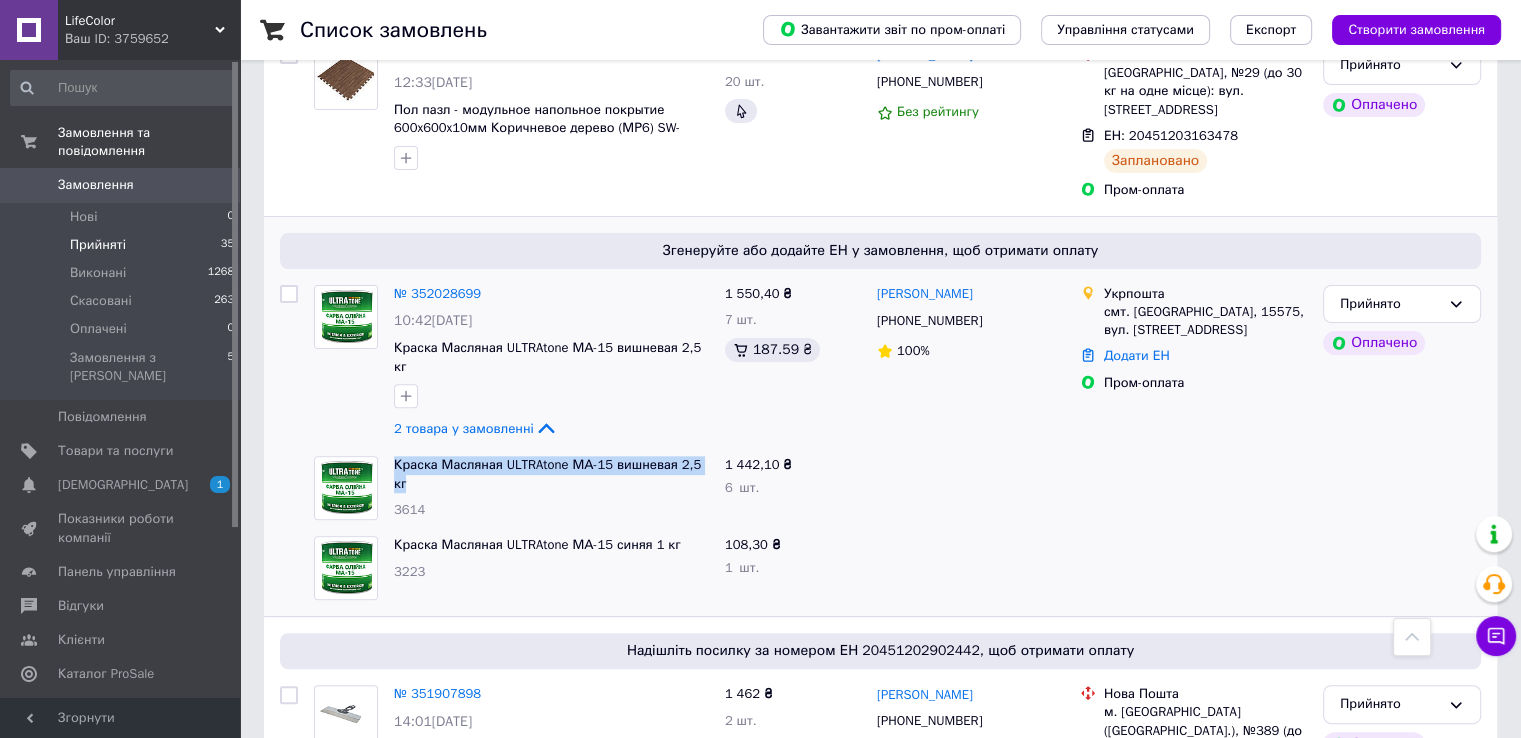 drag, startPoint x: 708, startPoint y: 433, endPoint x: 390, endPoint y: 432, distance: 318.0016 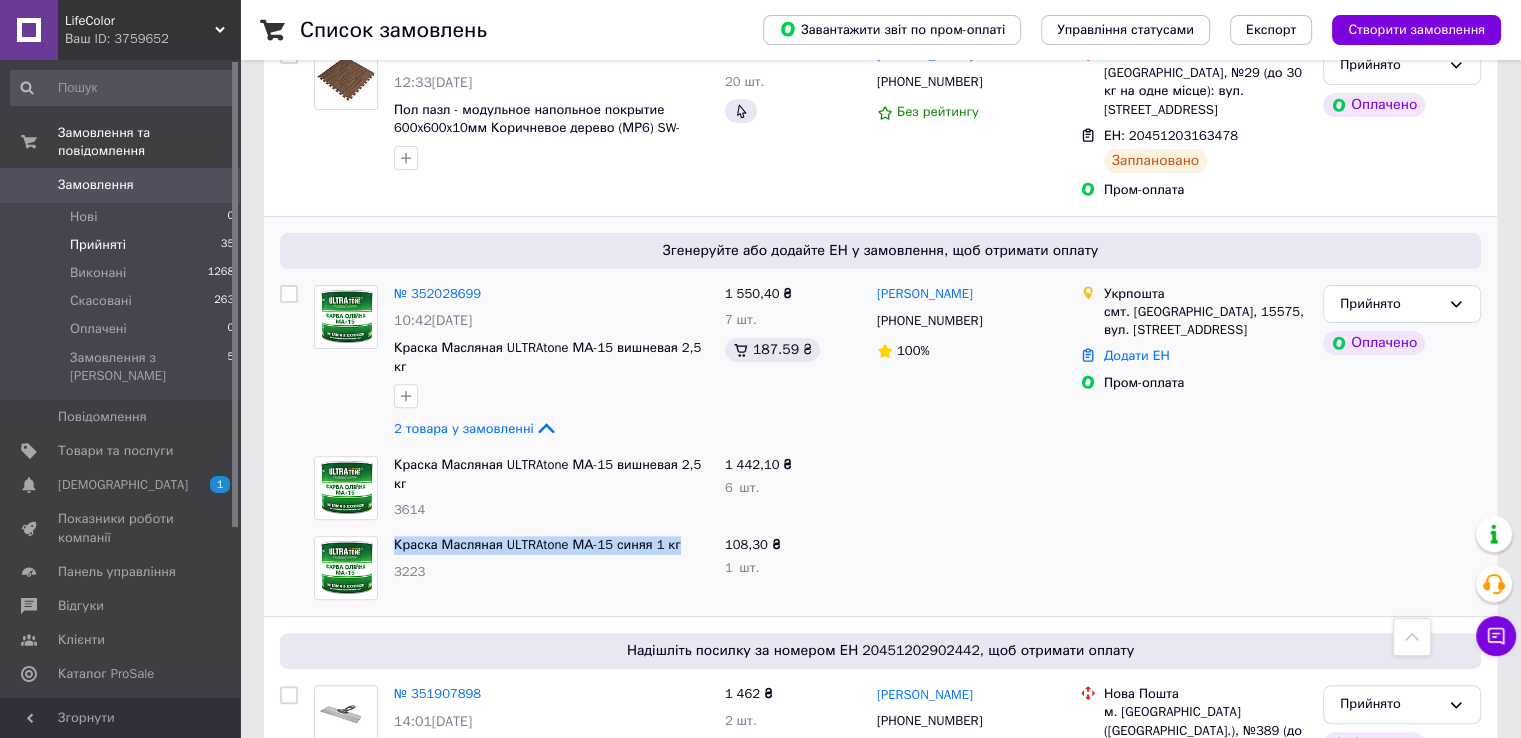 drag, startPoint x: 675, startPoint y: 505, endPoint x: 388, endPoint y: 492, distance: 287.29428 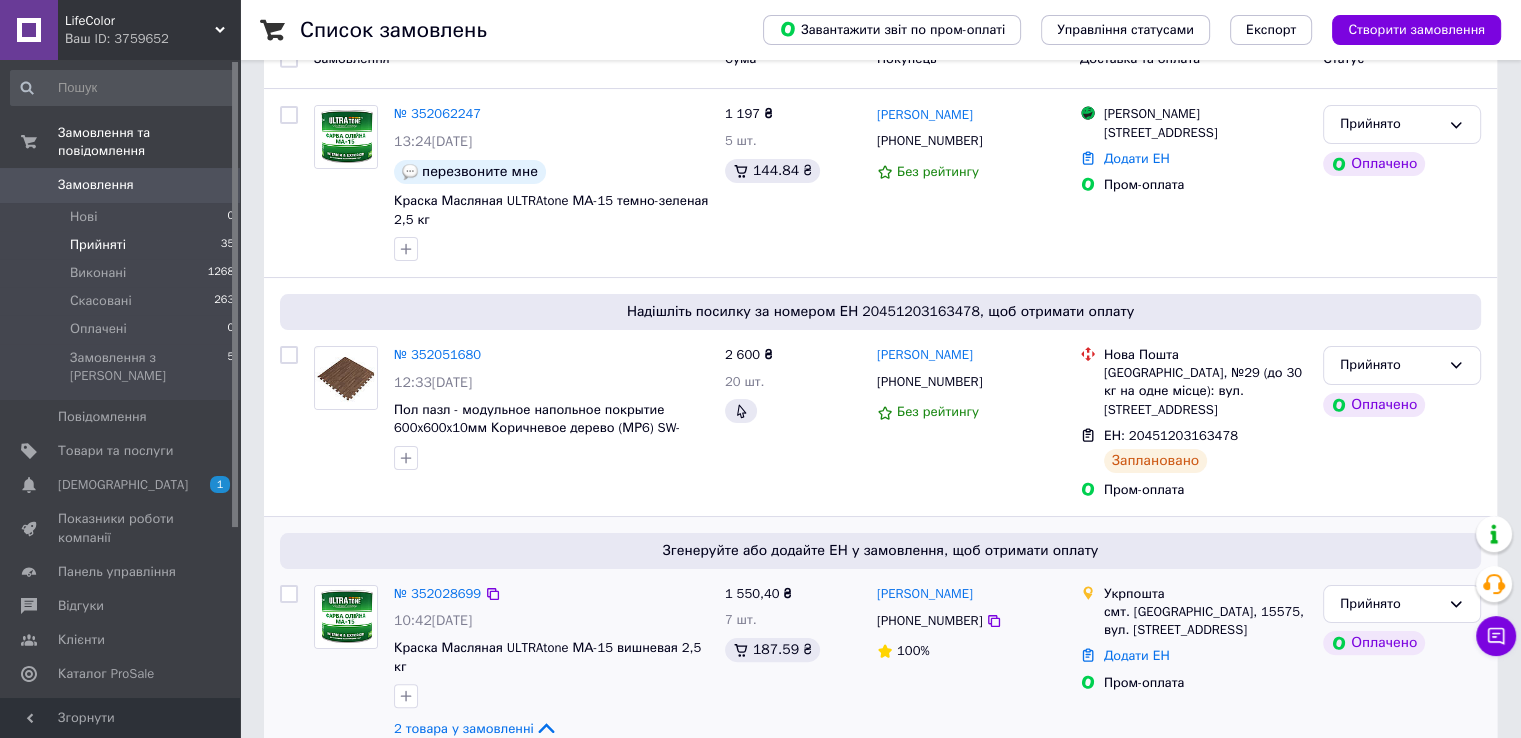 scroll, scrollTop: 200, scrollLeft: 0, axis: vertical 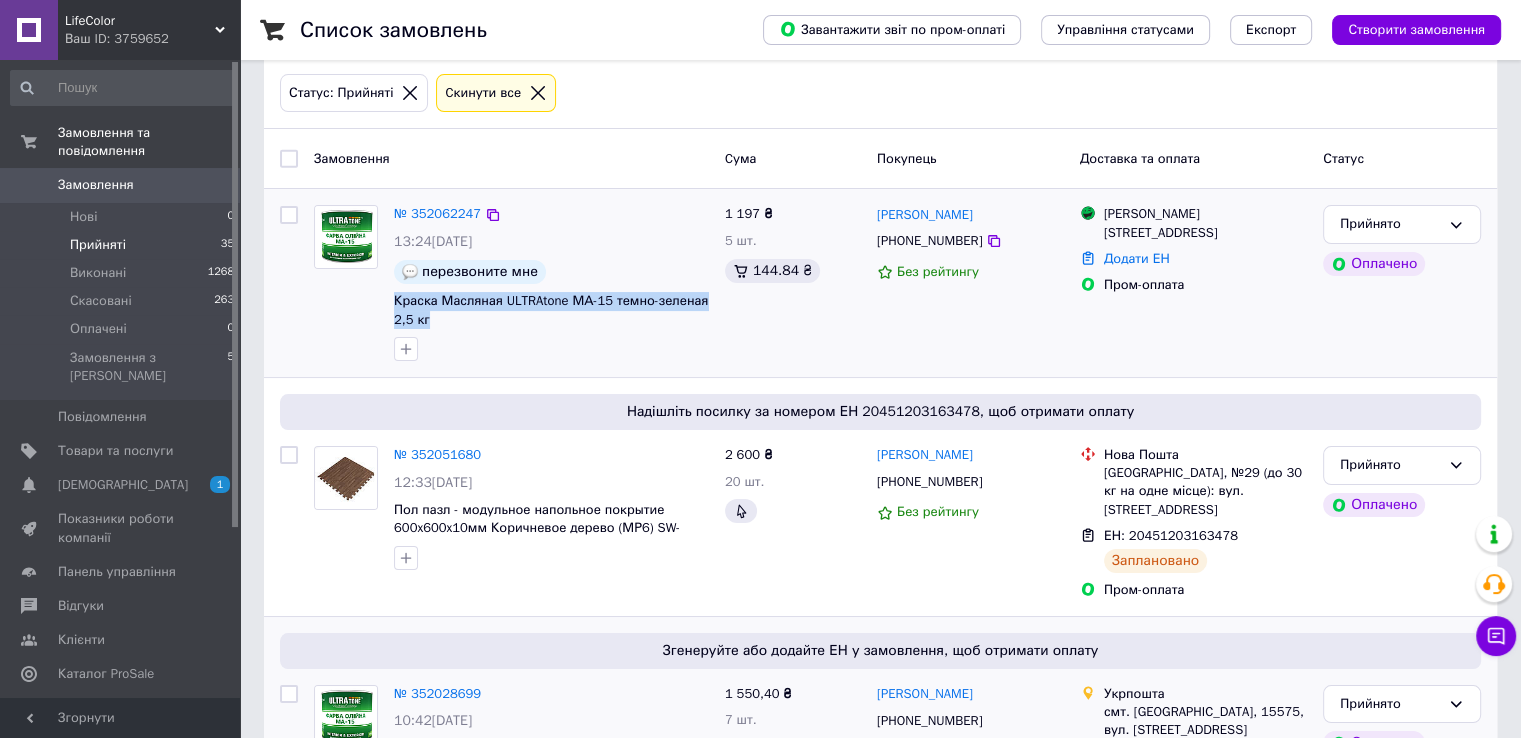 drag, startPoint x: 444, startPoint y: 321, endPoint x: 390, endPoint y: 297, distance: 59.093147 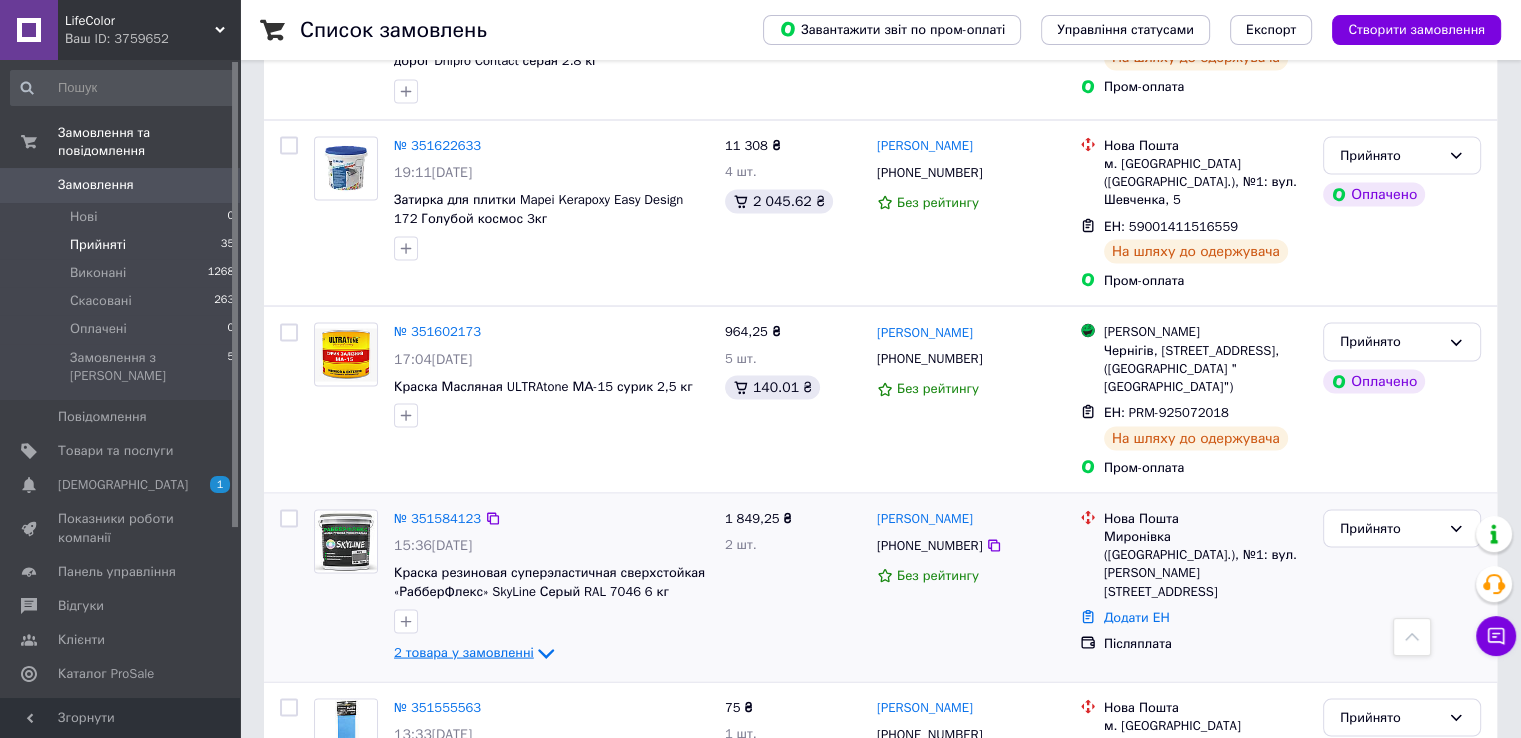 click on "2 товара у замовленні" at bounding box center [464, 651] 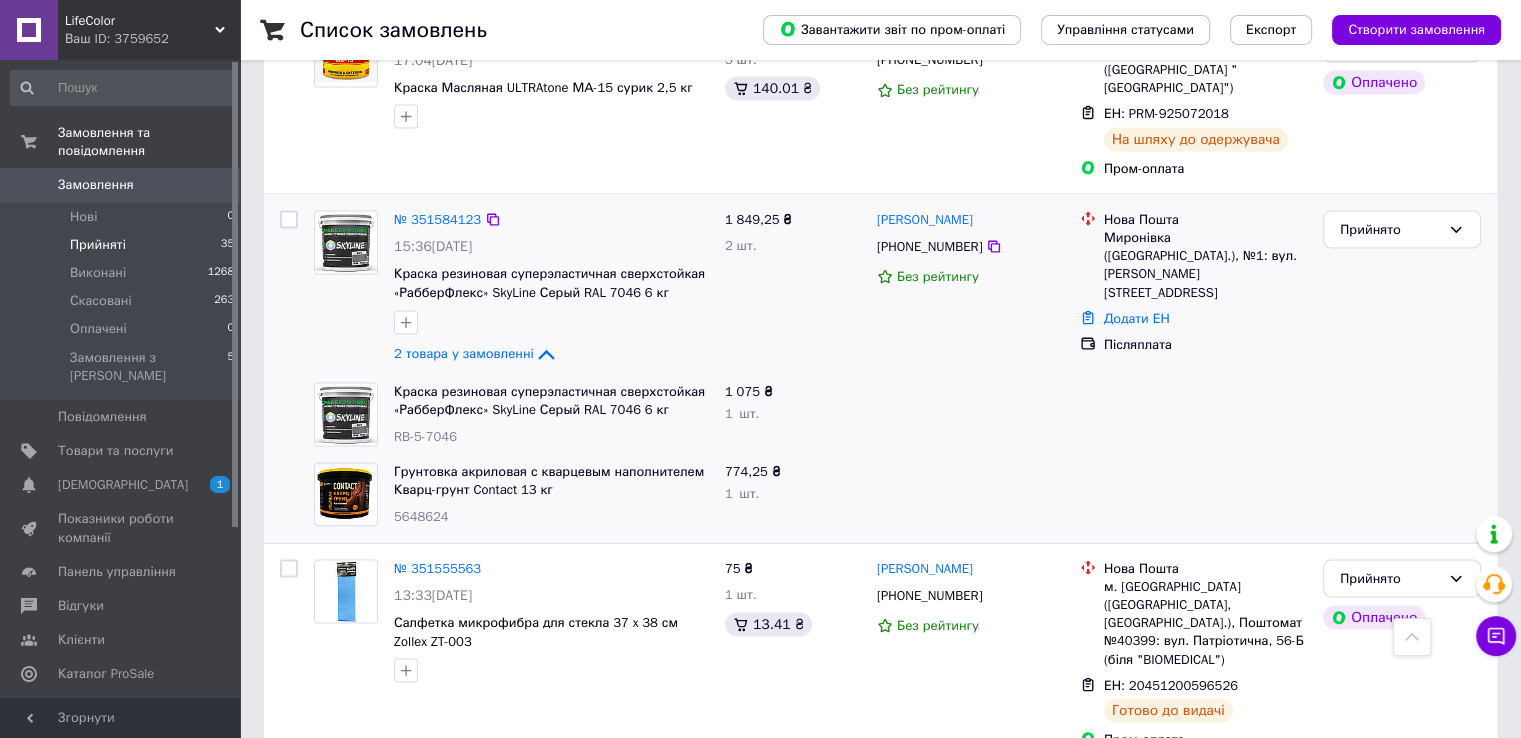 scroll, scrollTop: 3975, scrollLeft: 0, axis: vertical 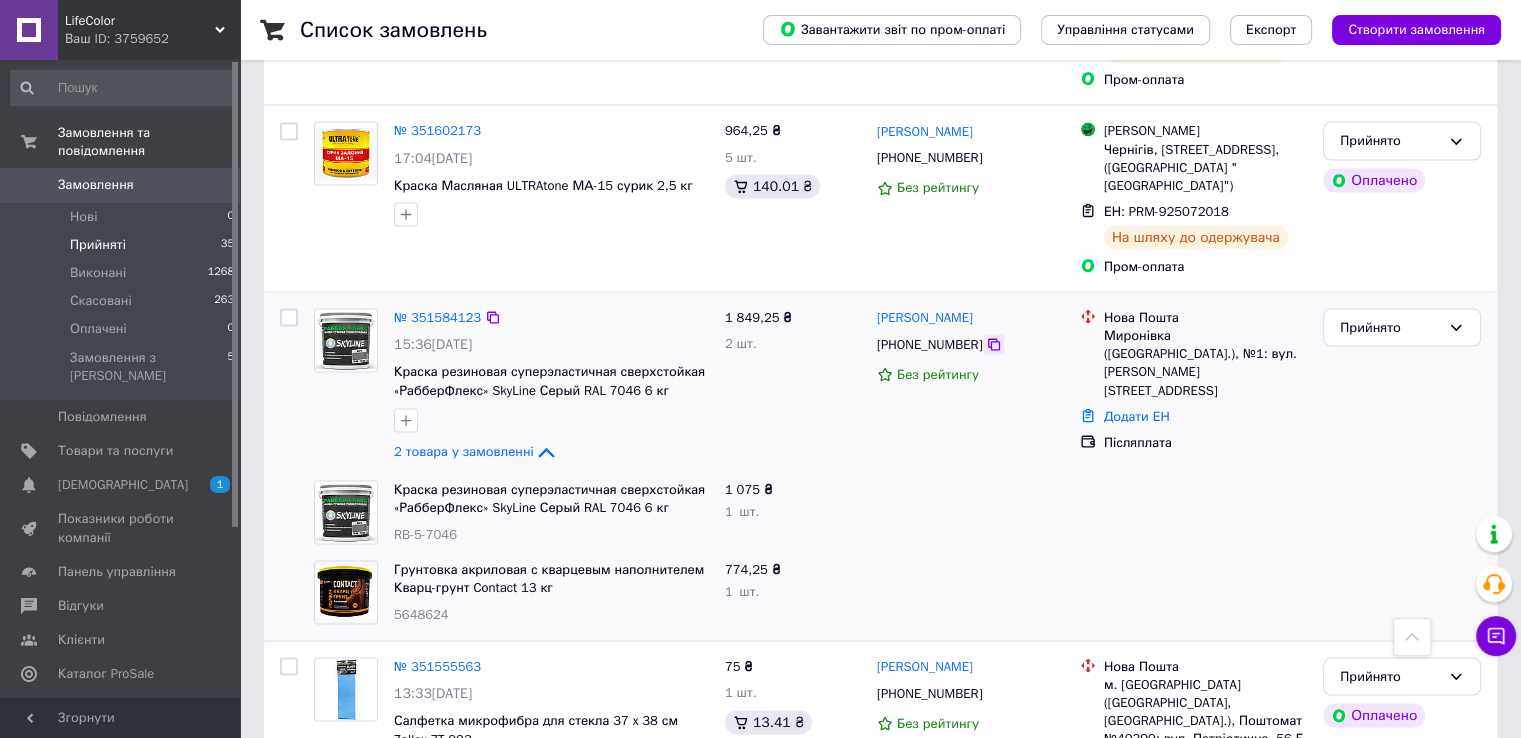 click 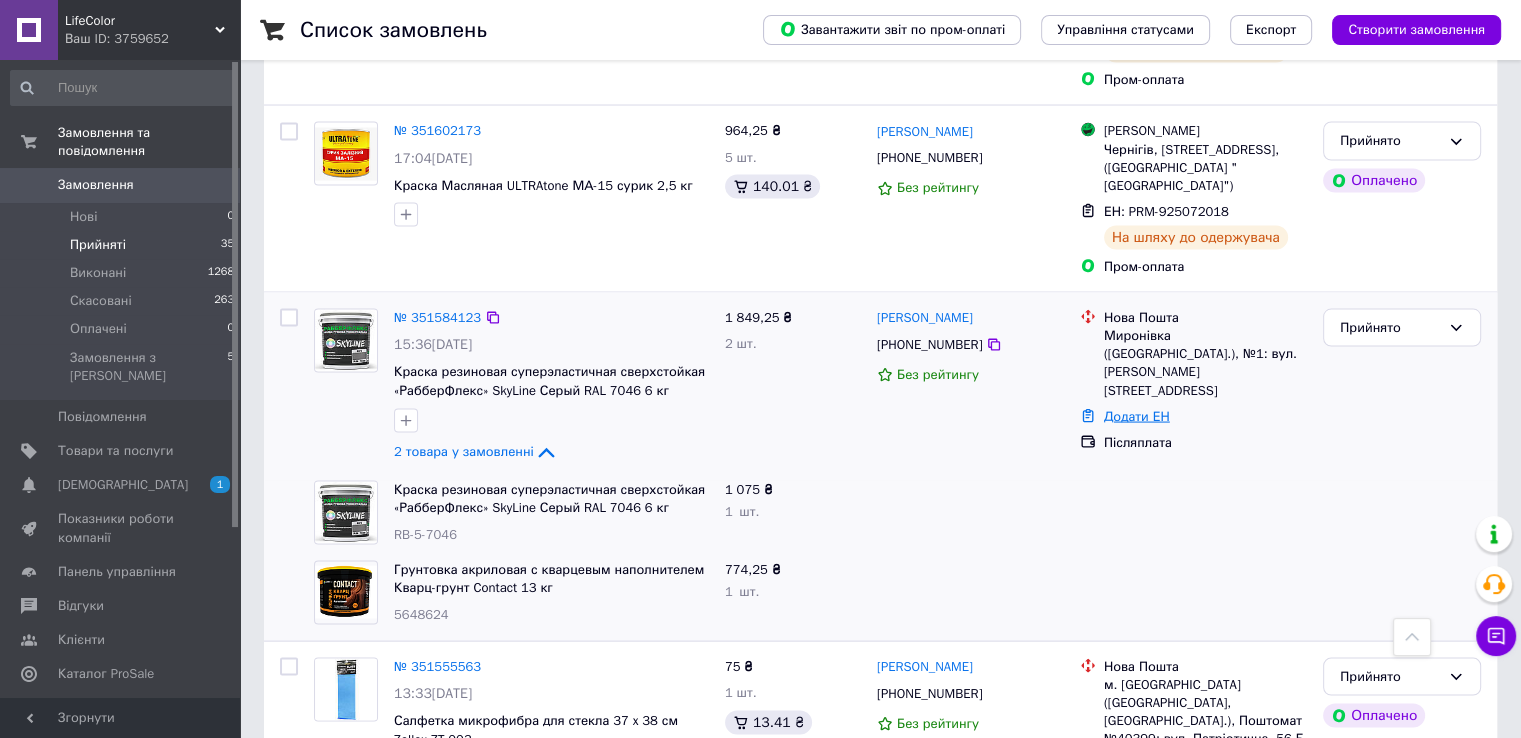 click on "Додати ЕН" at bounding box center (1137, 416) 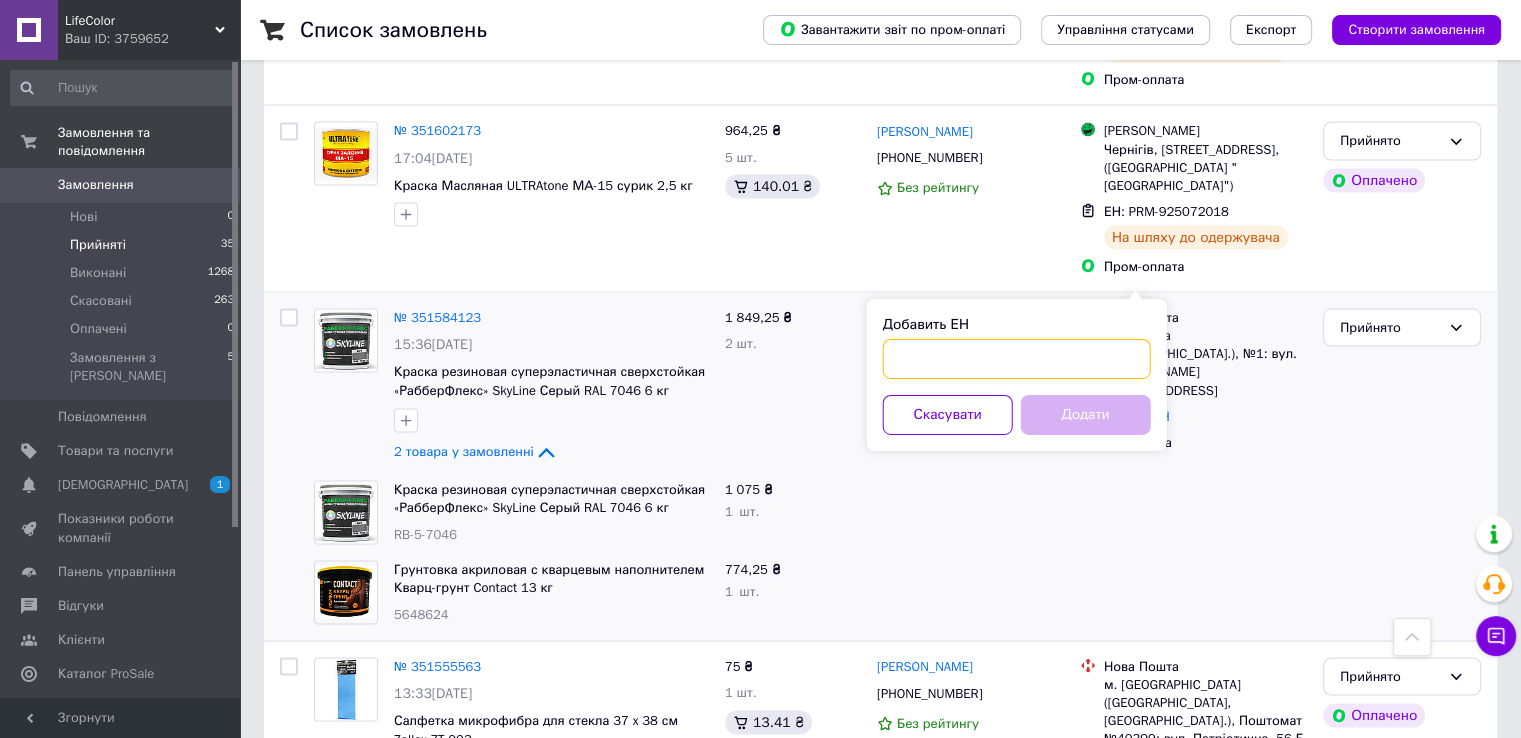 click on "Добавить ЕН" at bounding box center [1017, 359] 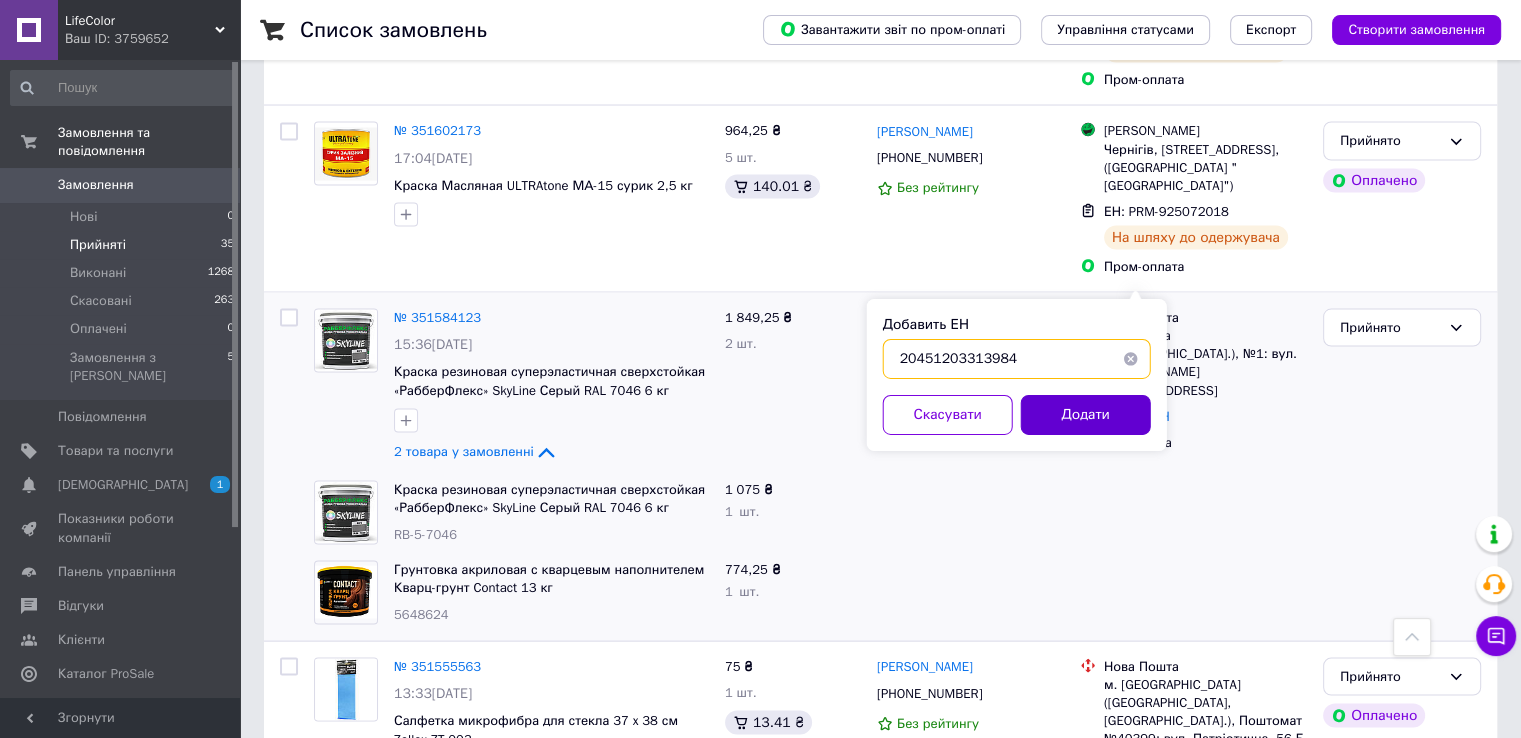 type on "20451203313984" 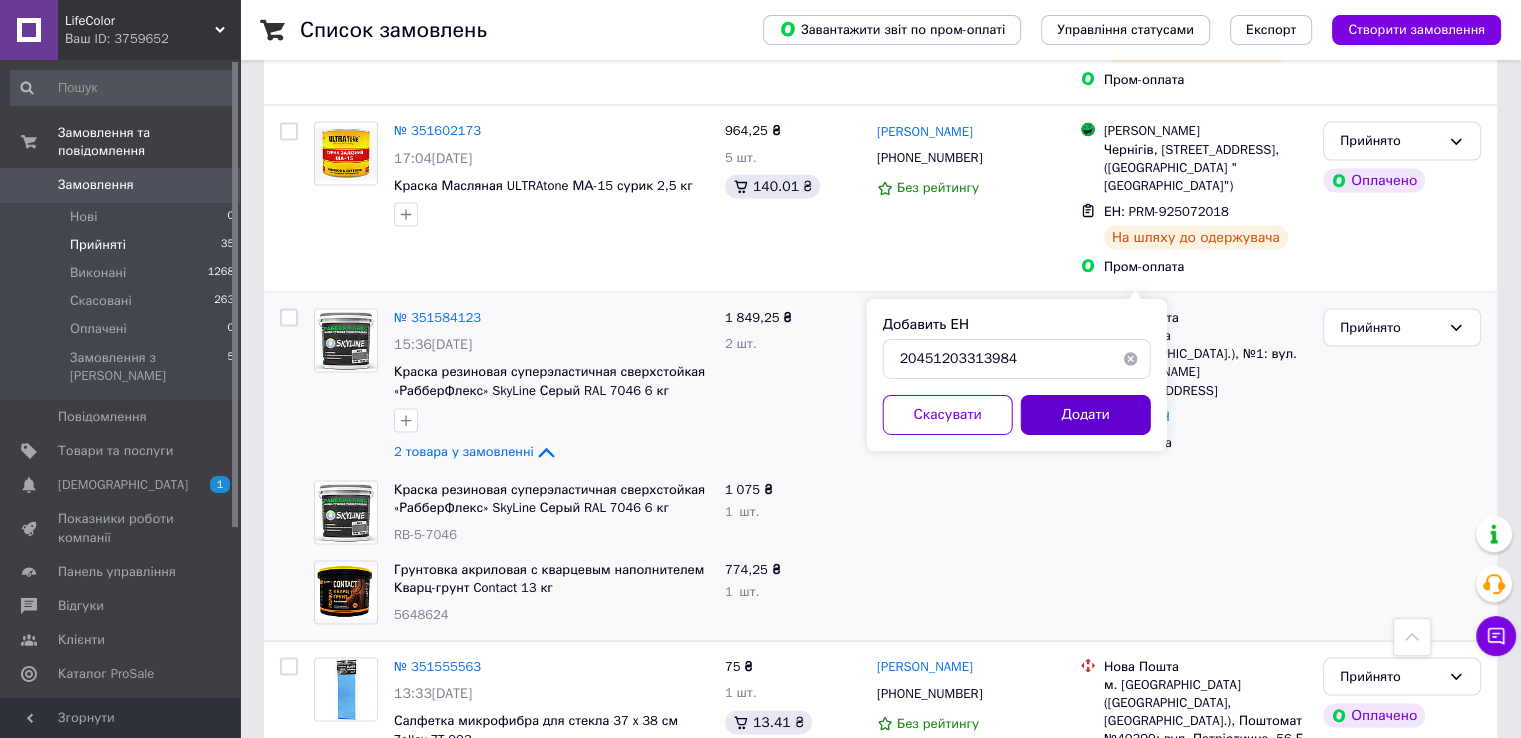 click on "Додати" at bounding box center (1086, 415) 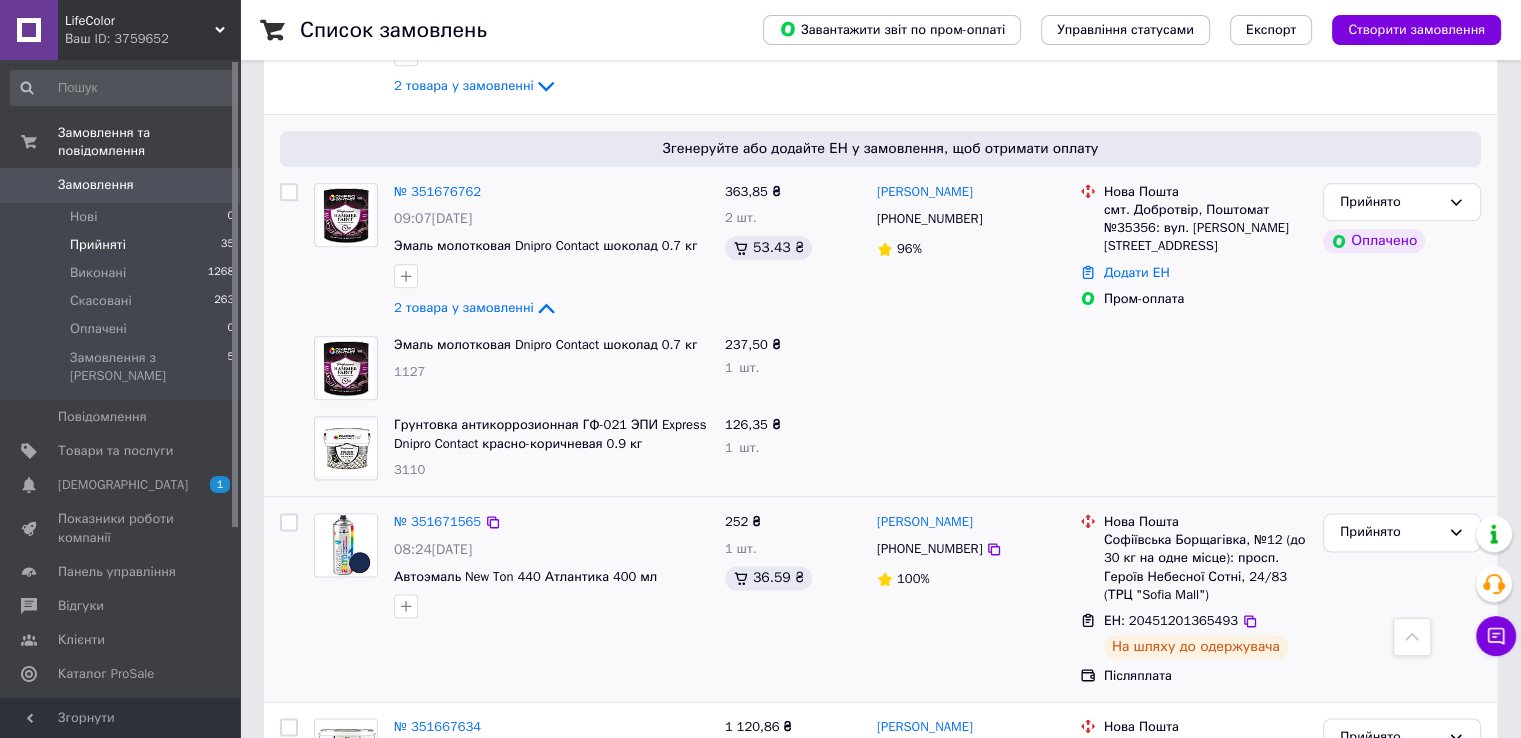 scroll, scrollTop: 2275, scrollLeft: 0, axis: vertical 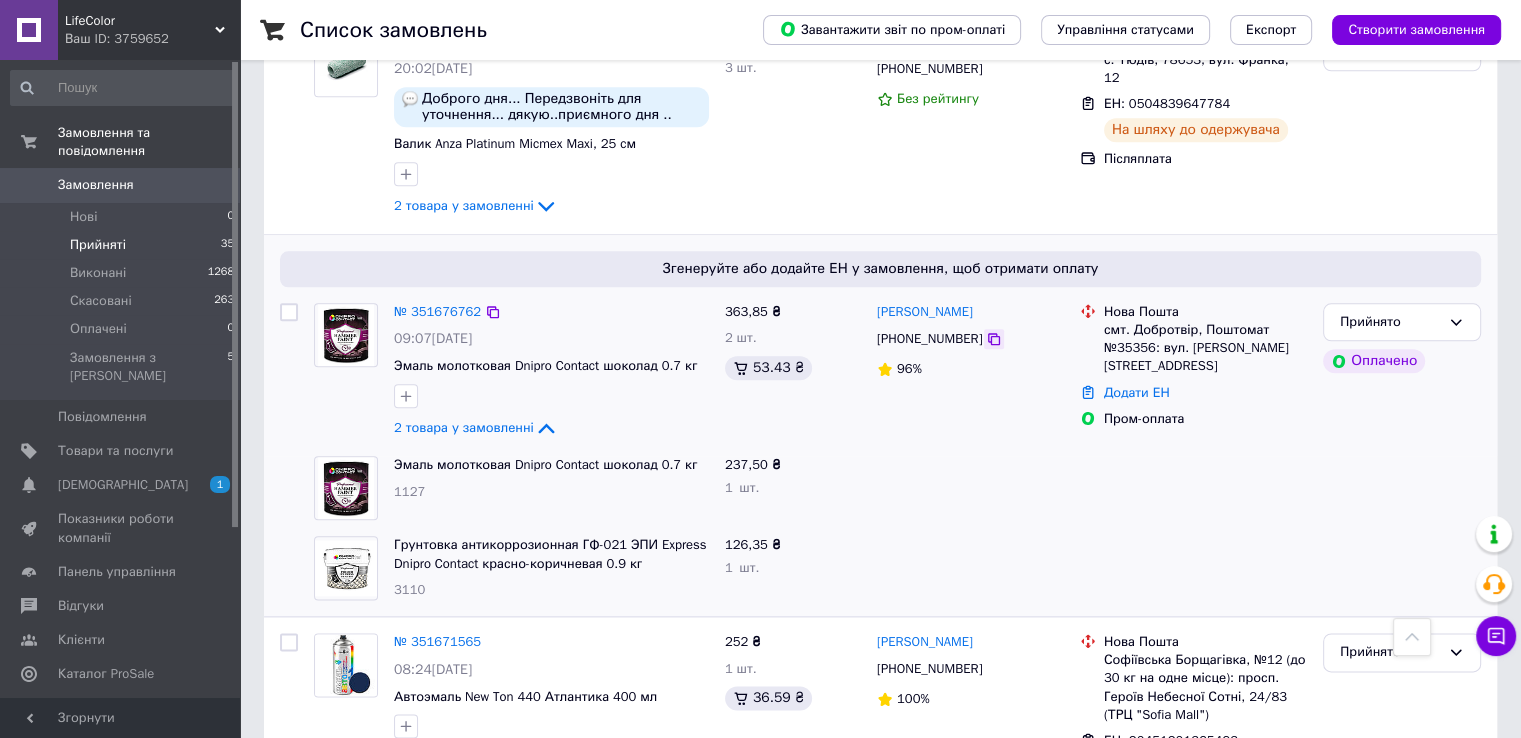 click 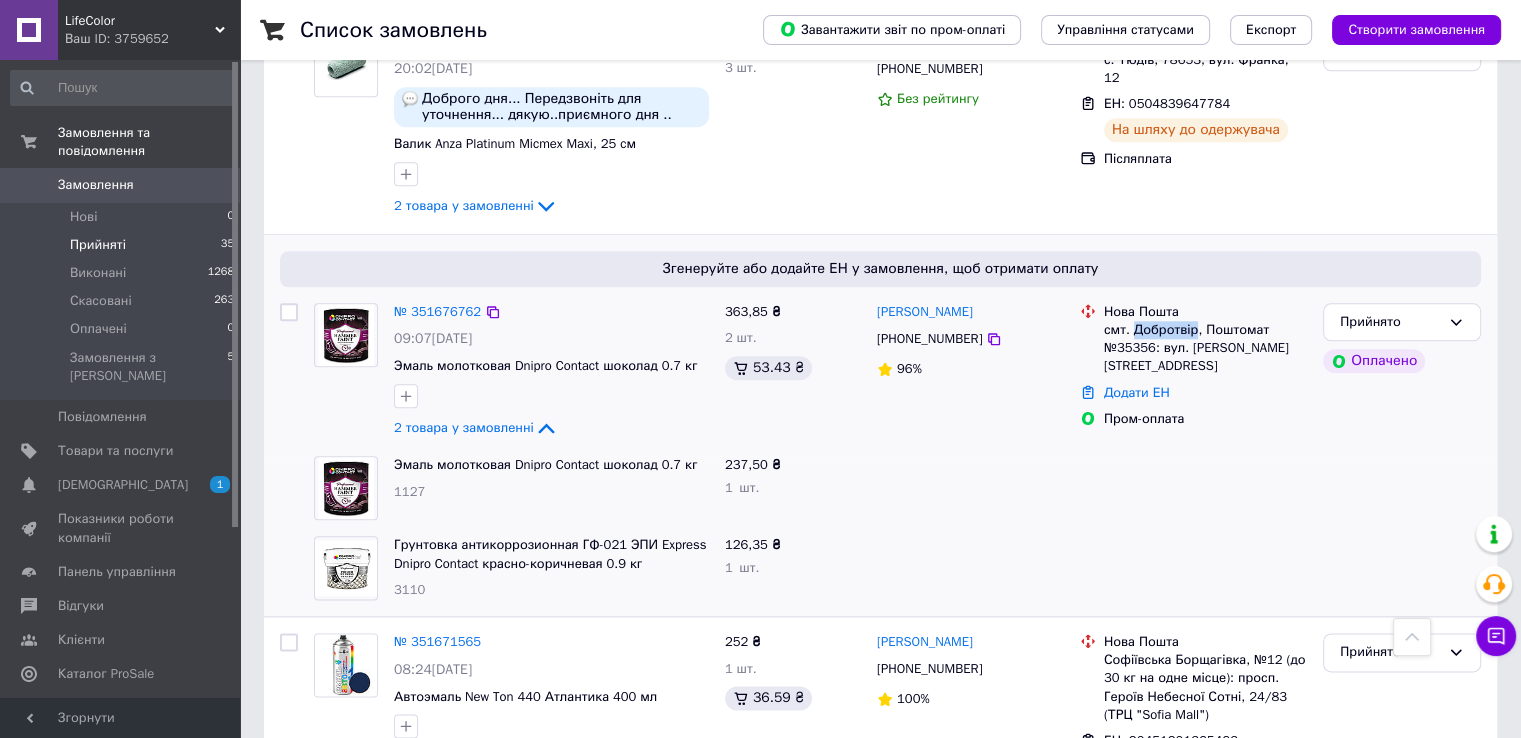 drag, startPoint x: 1191, startPoint y: 257, endPoint x: 1133, endPoint y: 257, distance: 58 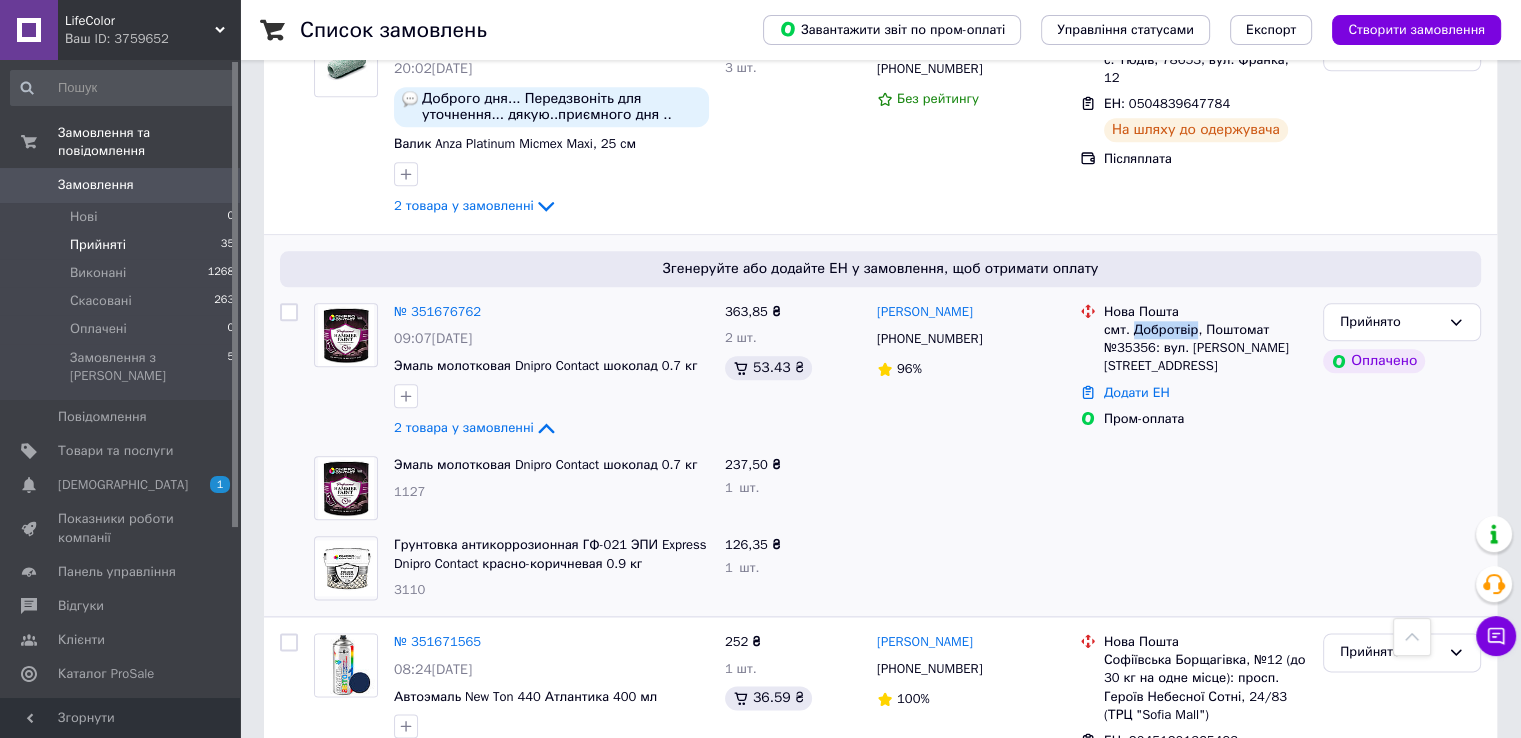 copy on "Добротвір" 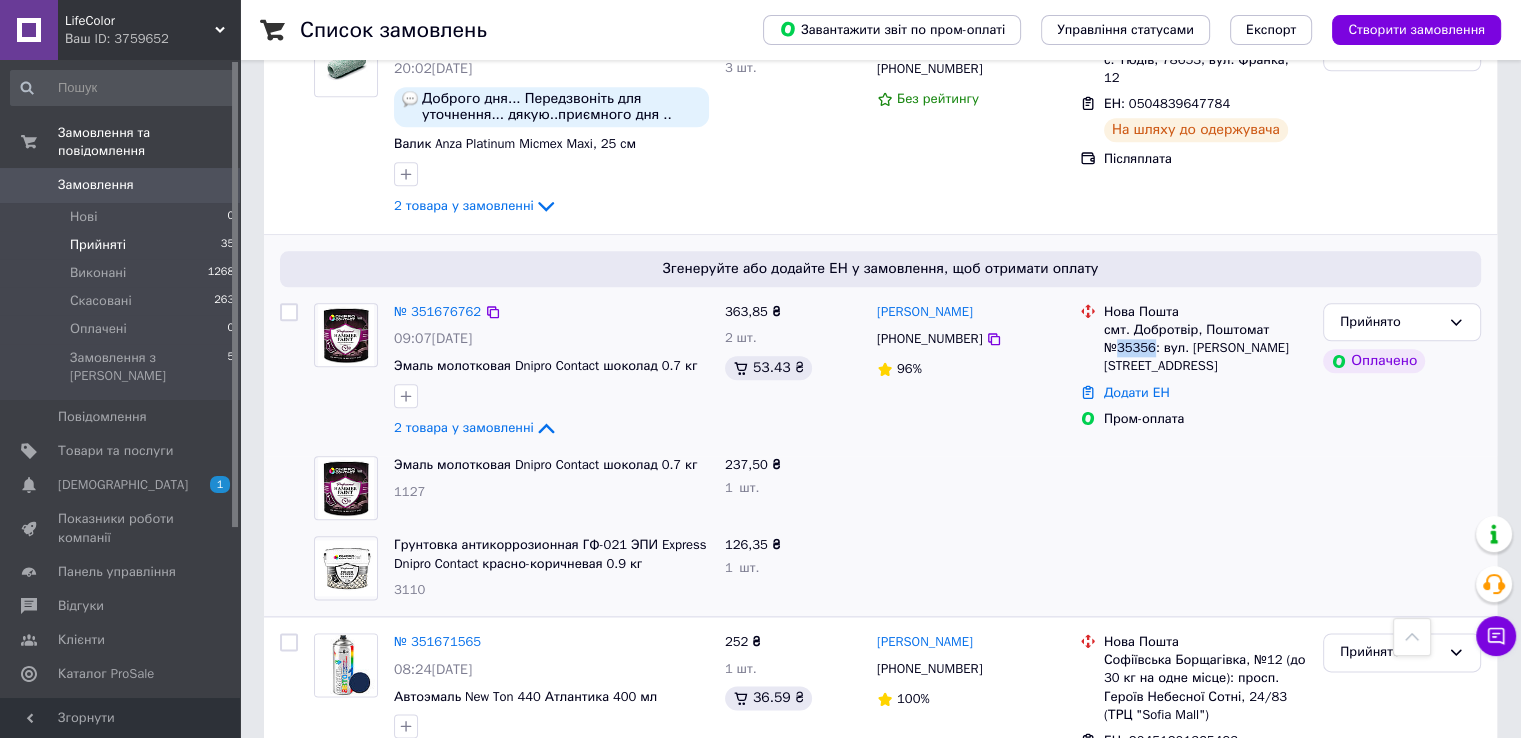 drag, startPoint x: 1152, startPoint y: 269, endPoint x: 1121, endPoint y: 271, distance: 31.06445 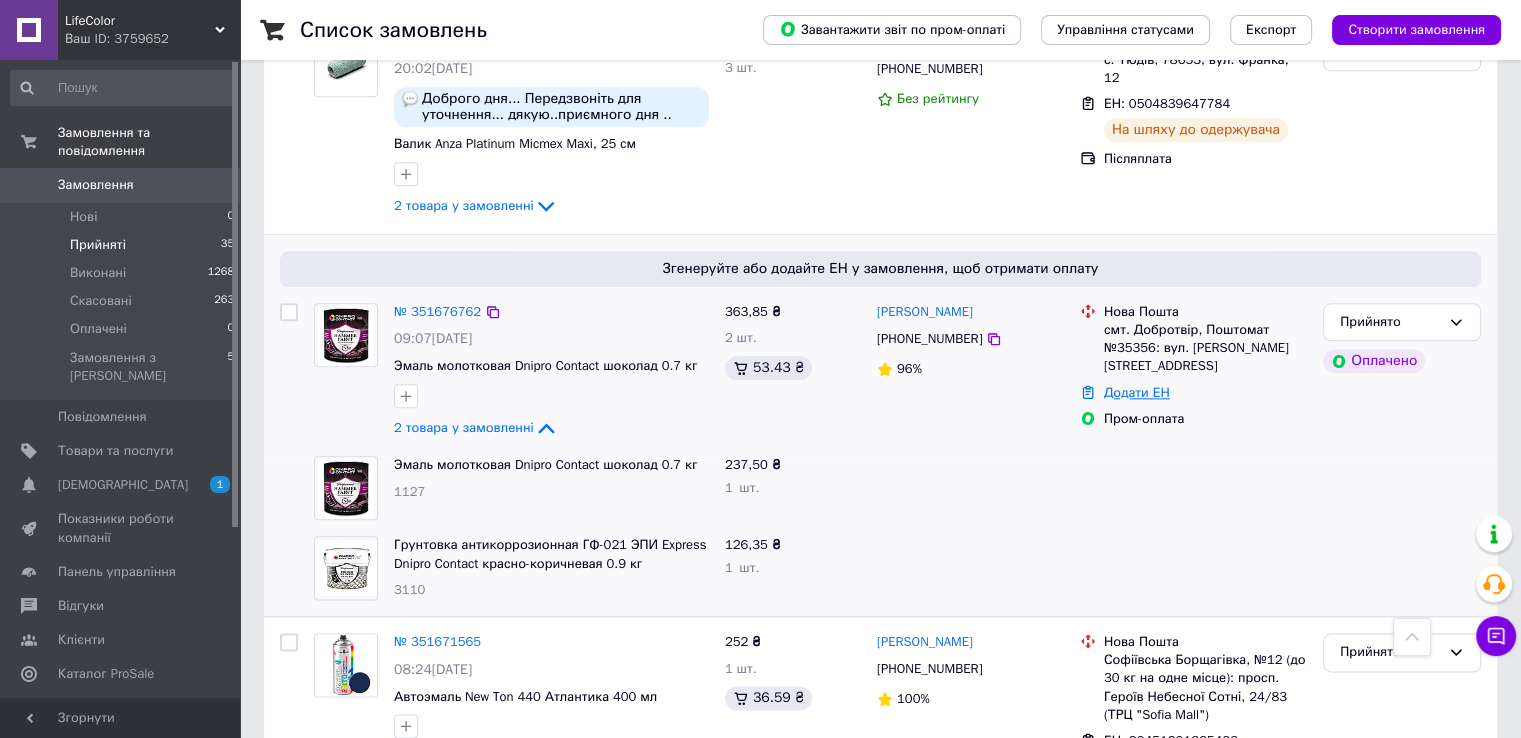 click on "Додати ЕН" at bounding box center (1137, 392) 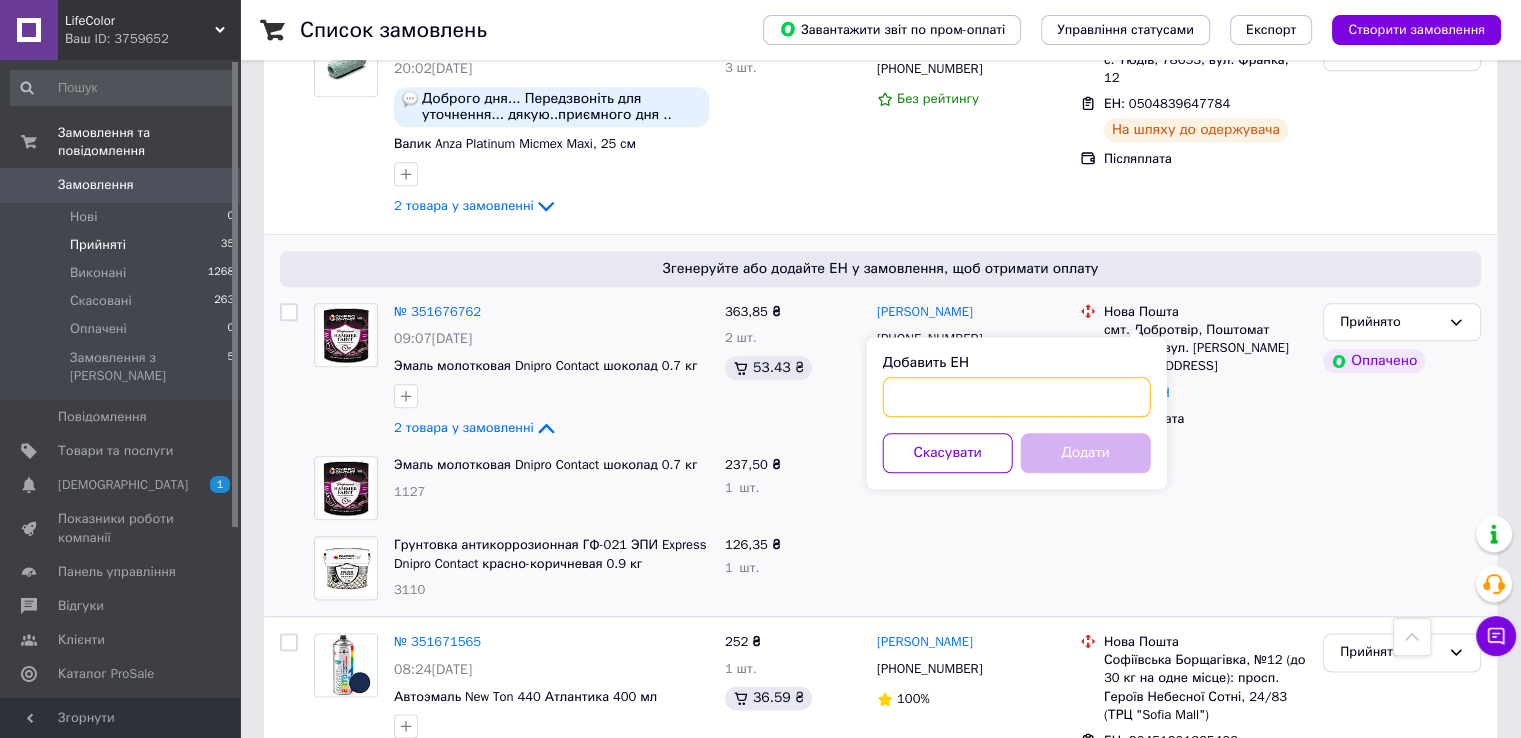 click on "Добавить ЕН" at bounding box center (1017, 397) 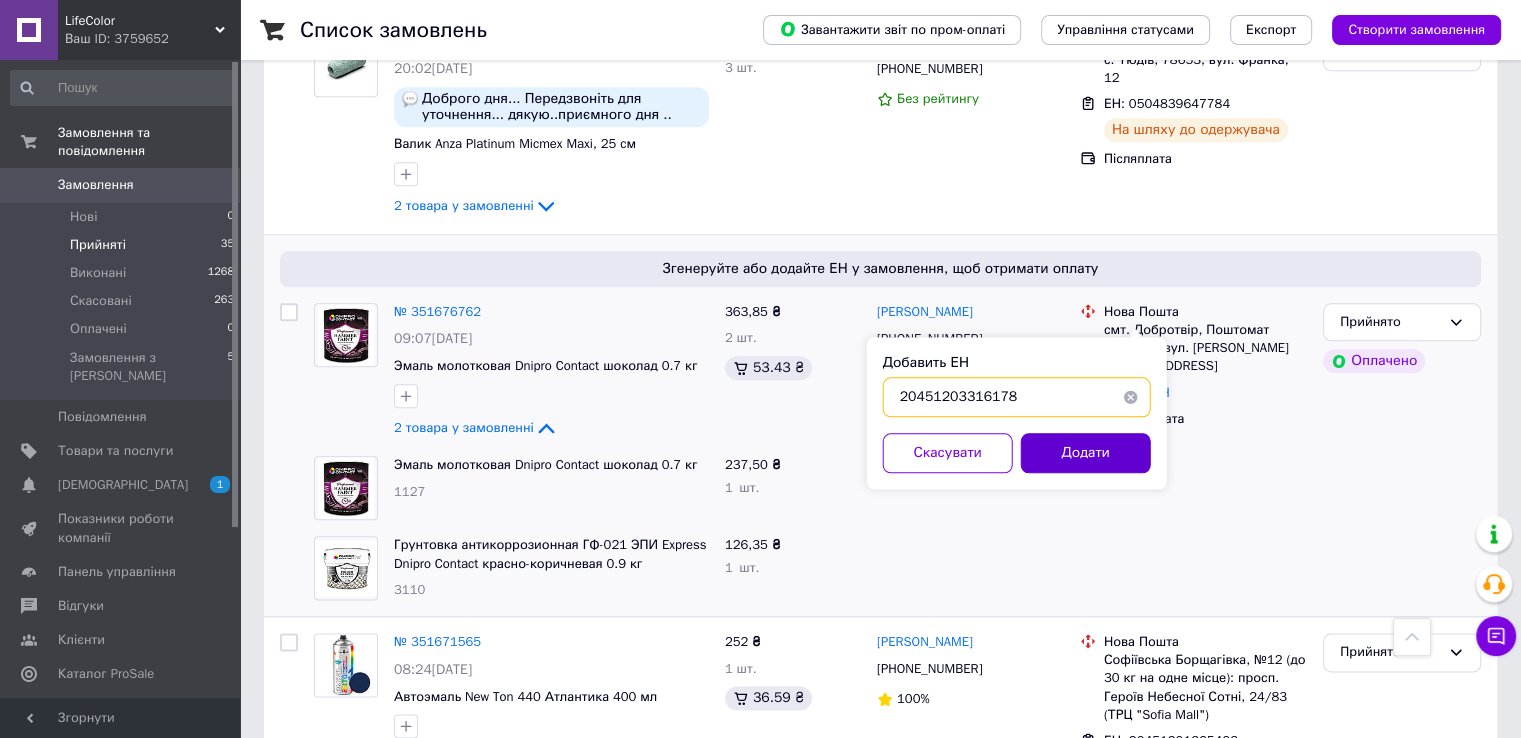 type on "20451203316178" 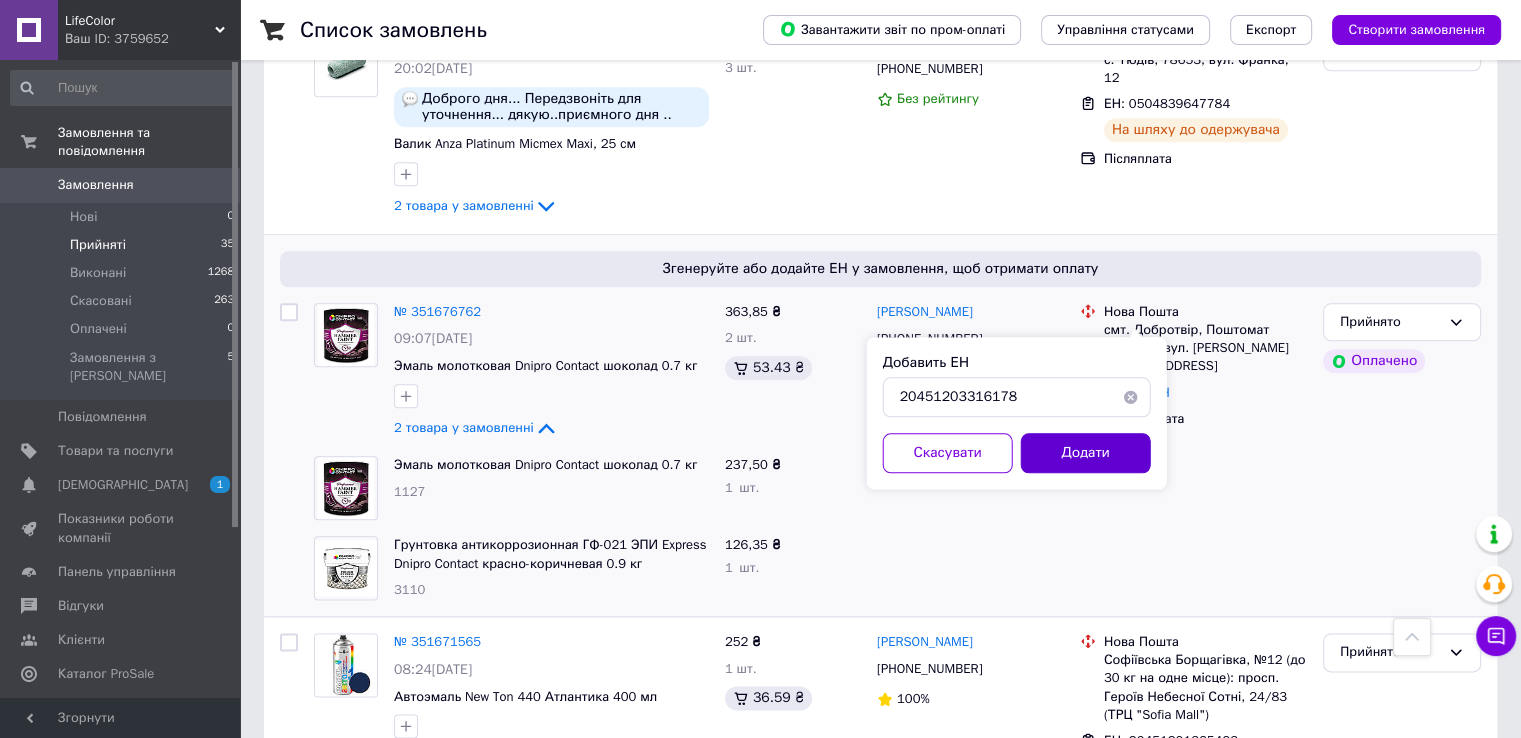 click on "Додати" at bounding box center [1086, 453] 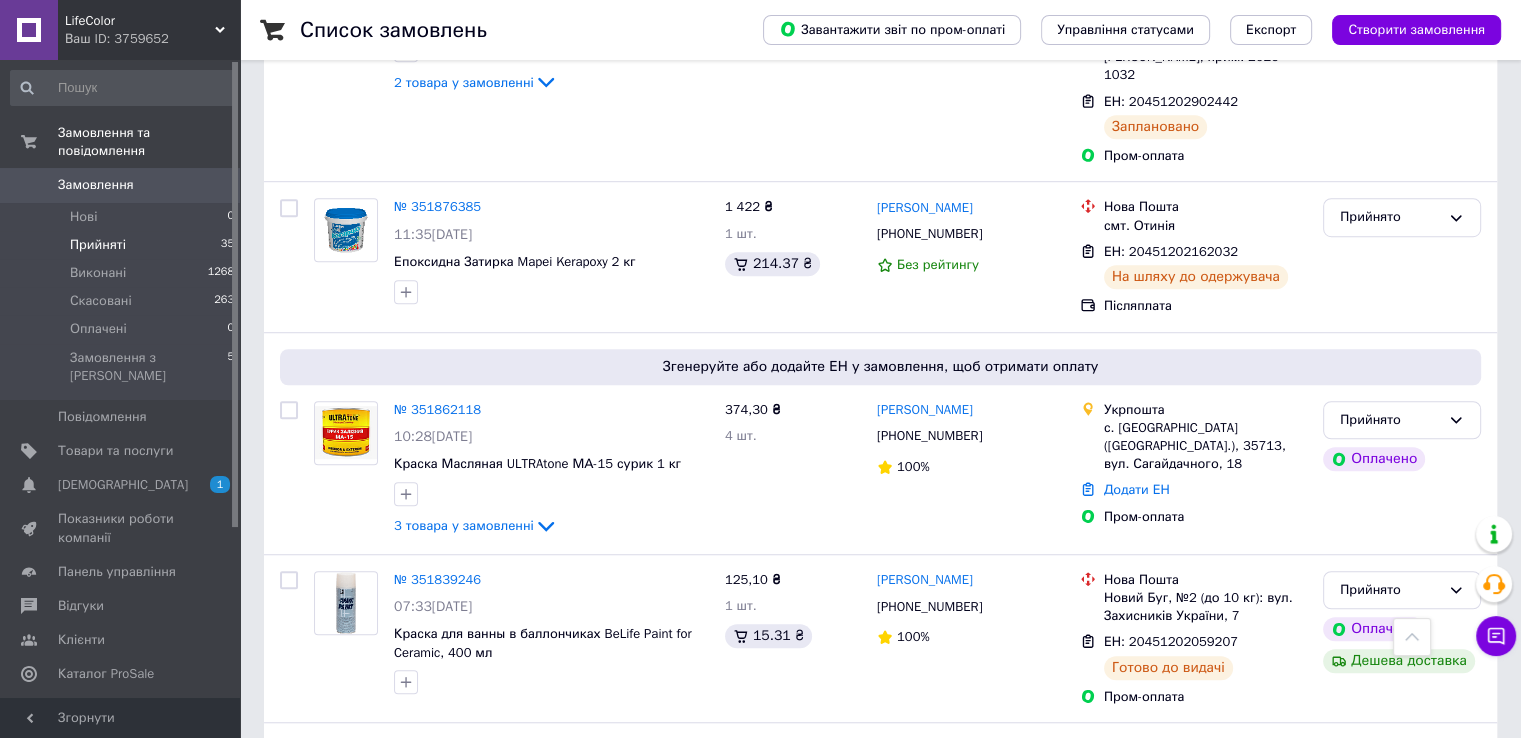 scroll, scrollTop: 1275, scrollLeft: 0, axis: vertical 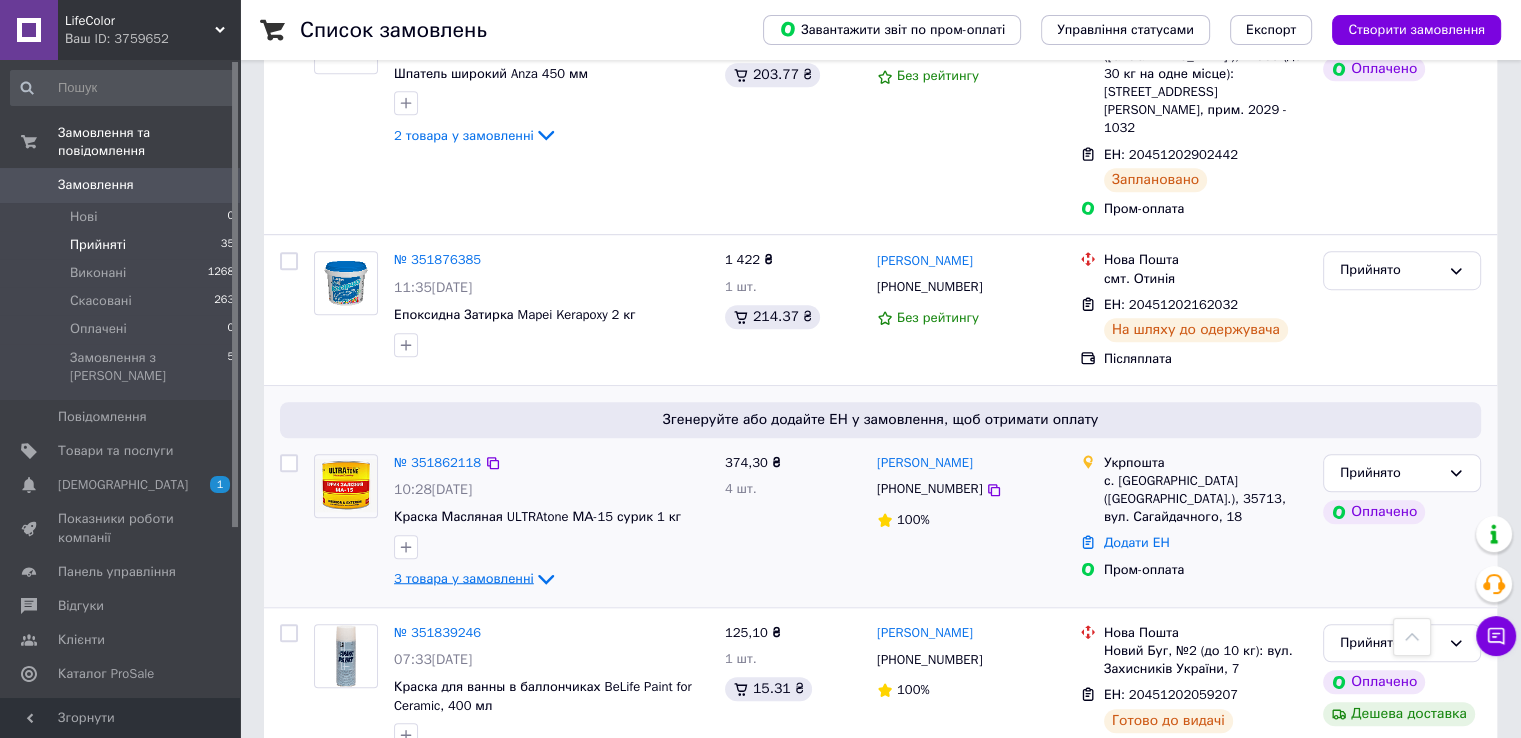 click on "3 товара у замовленні" at bounding box center (464, 577) 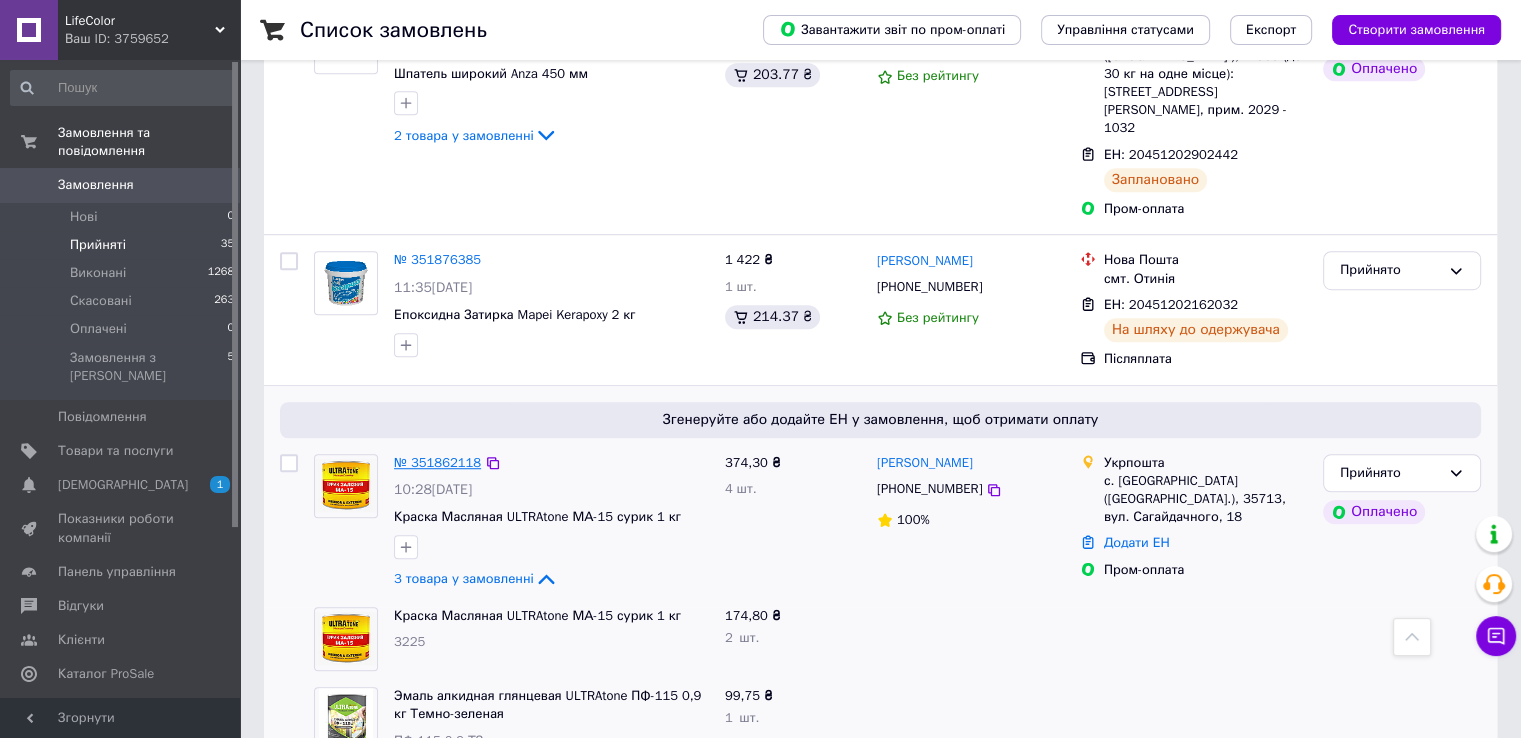 click on "№ 351862118" at bounding box center [437, 462] 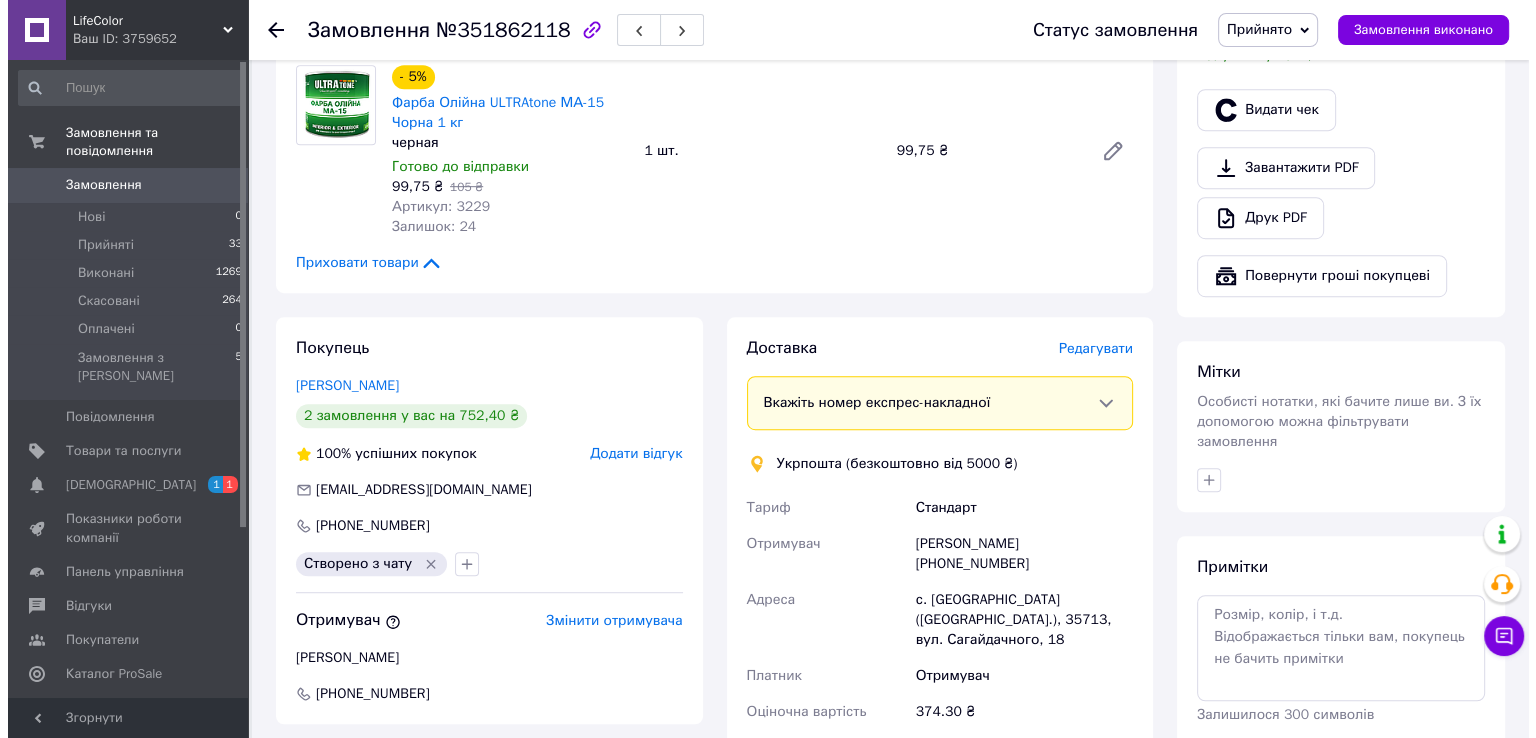 scroll, scrollTop: 1276, scrollLeft: 0, axis: vertical 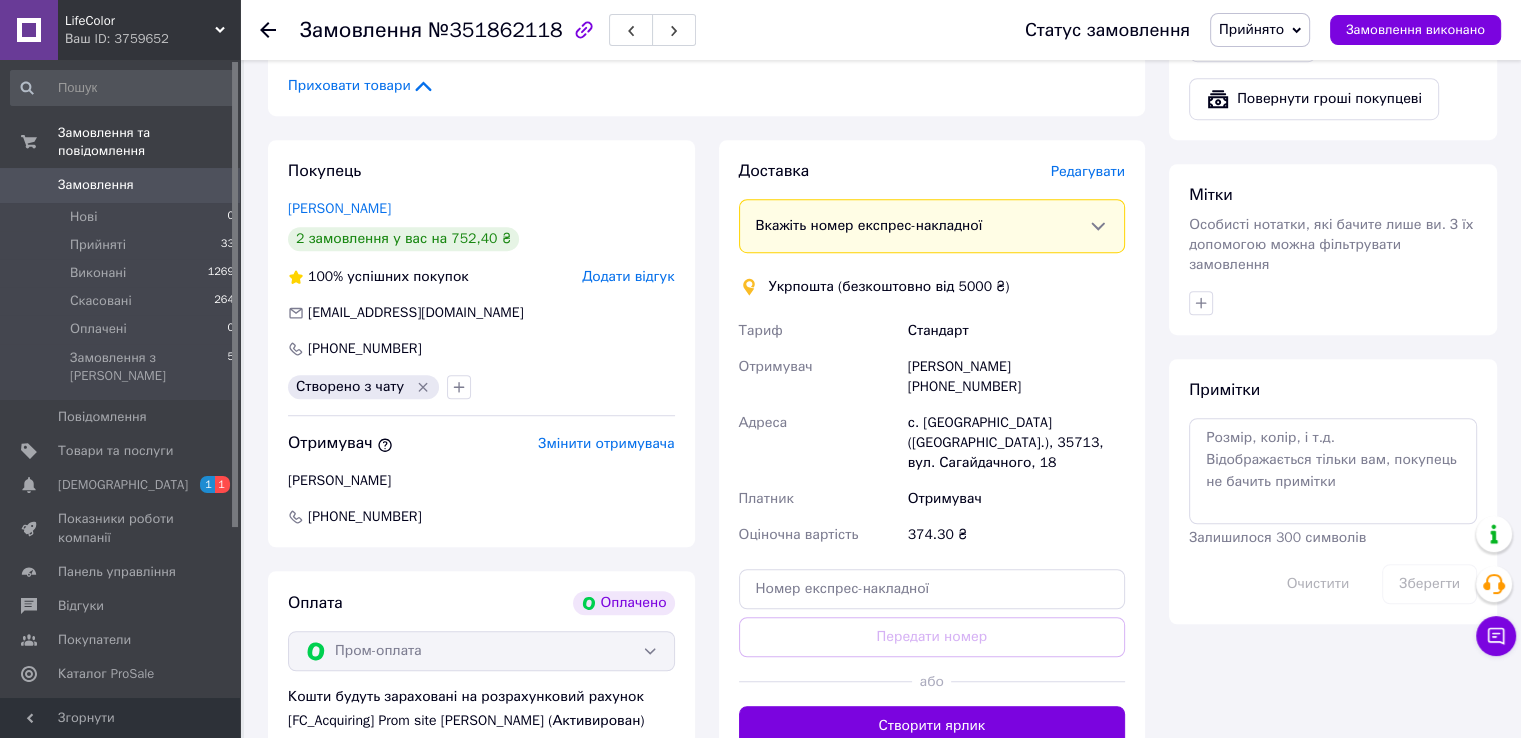 click on "Редагувати" at bounding box center (1088, 171) 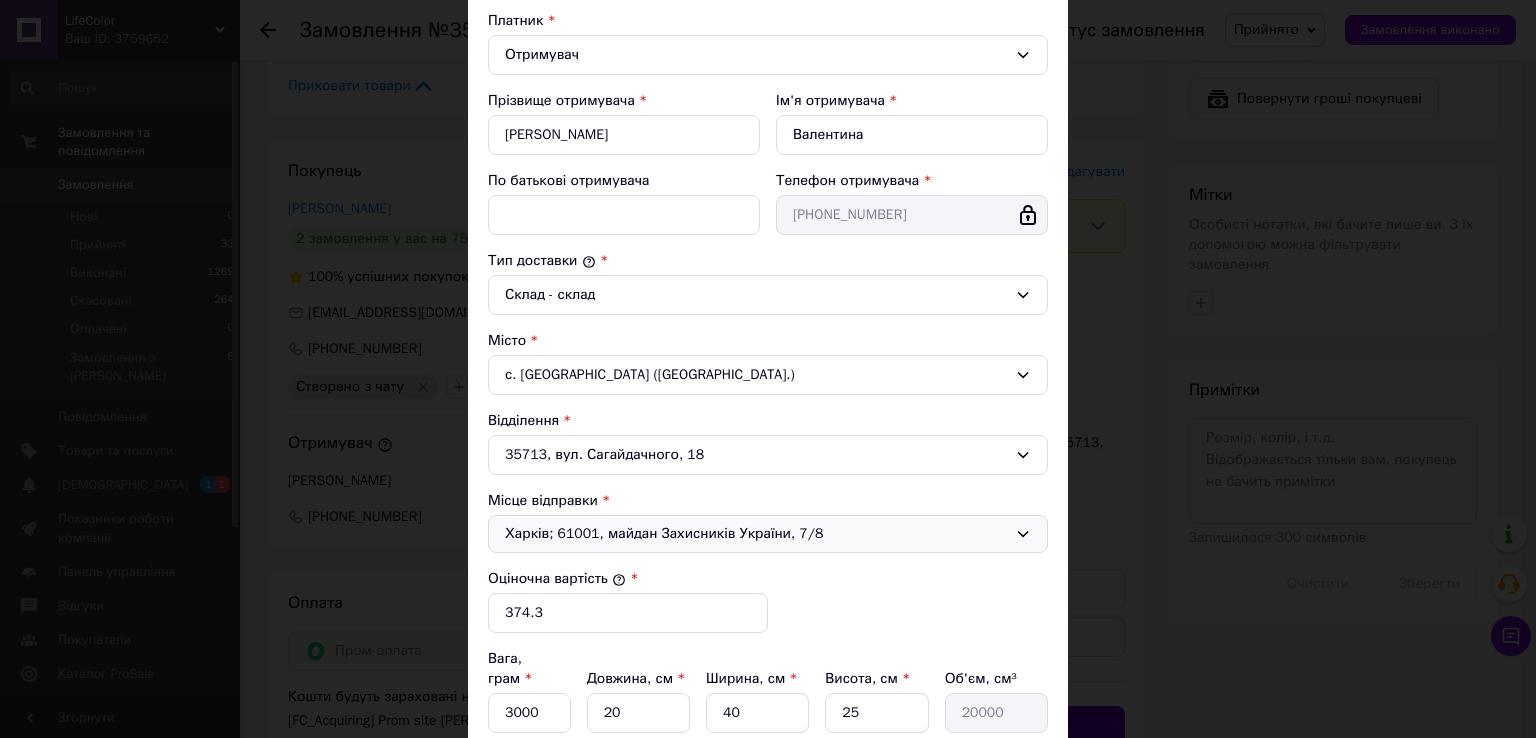 scroll, scrollTop: 400, scrollLeft: 0, axis: vertical 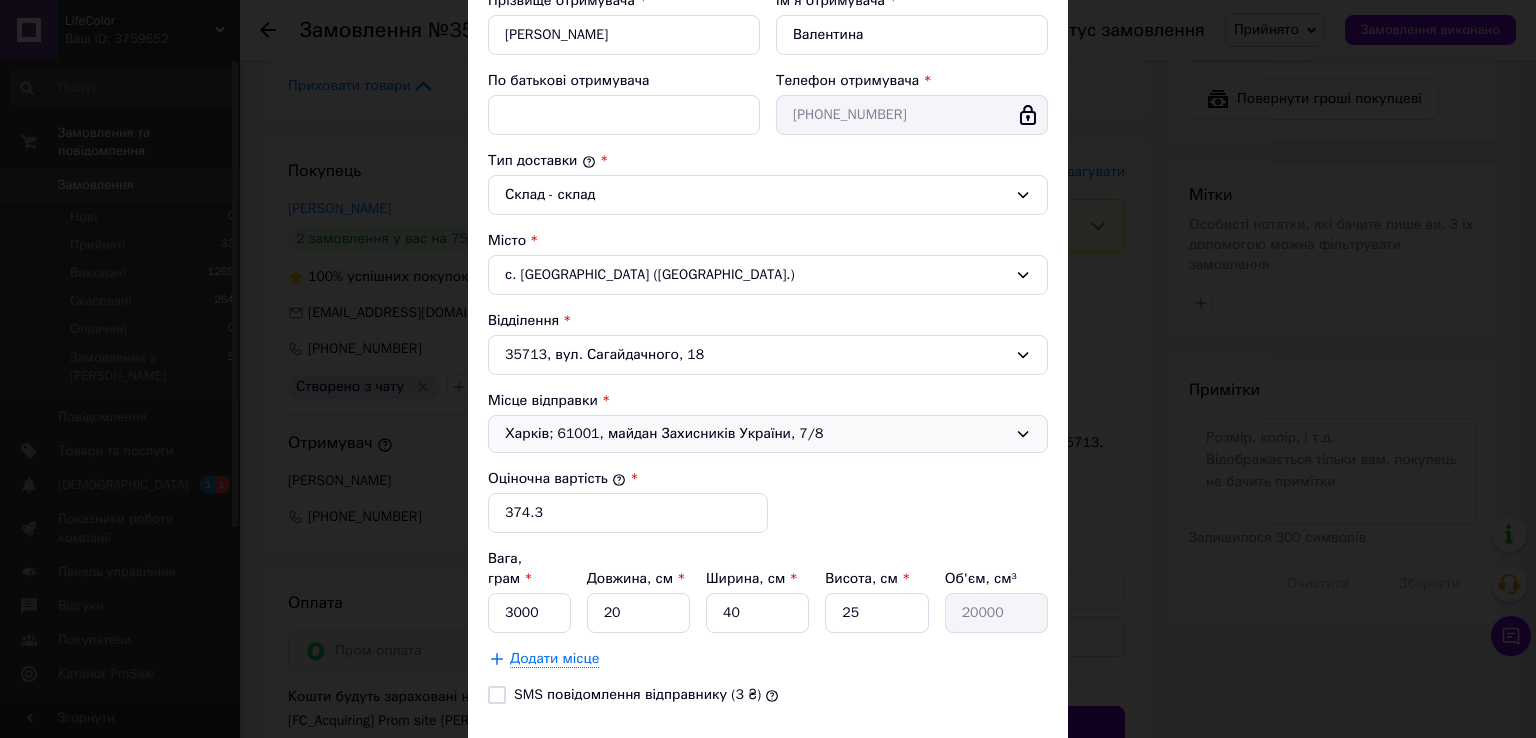 click on "Харків; 61001, майдан Захисників України, 7/8" at bounding box center [756, 434] 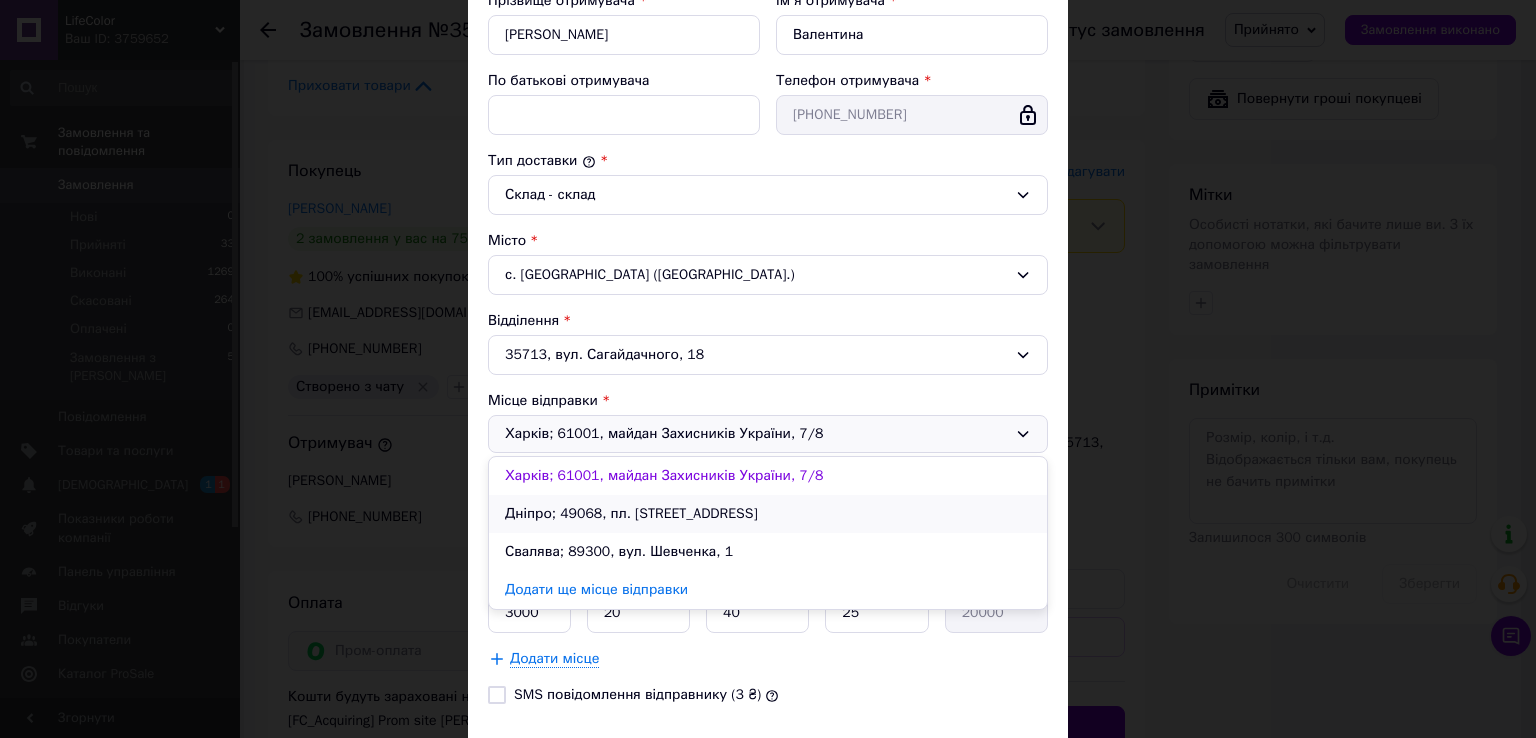 click on "Дніпро; 49068, пл. [STREET_ADDRESS]" at bounding box center [768, 514] 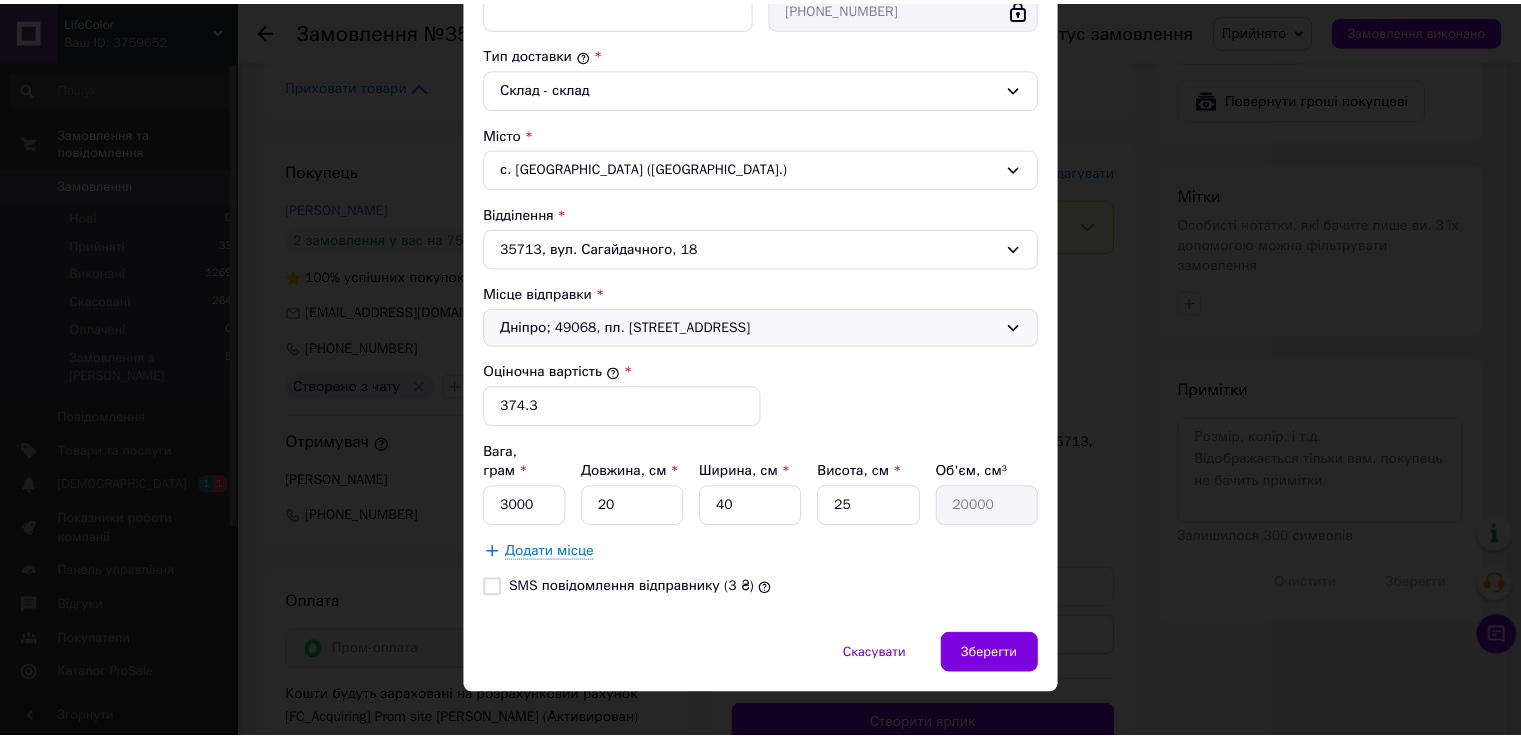 scroll, scrollTop: 508, scrollLeft: 0, axis: vertical 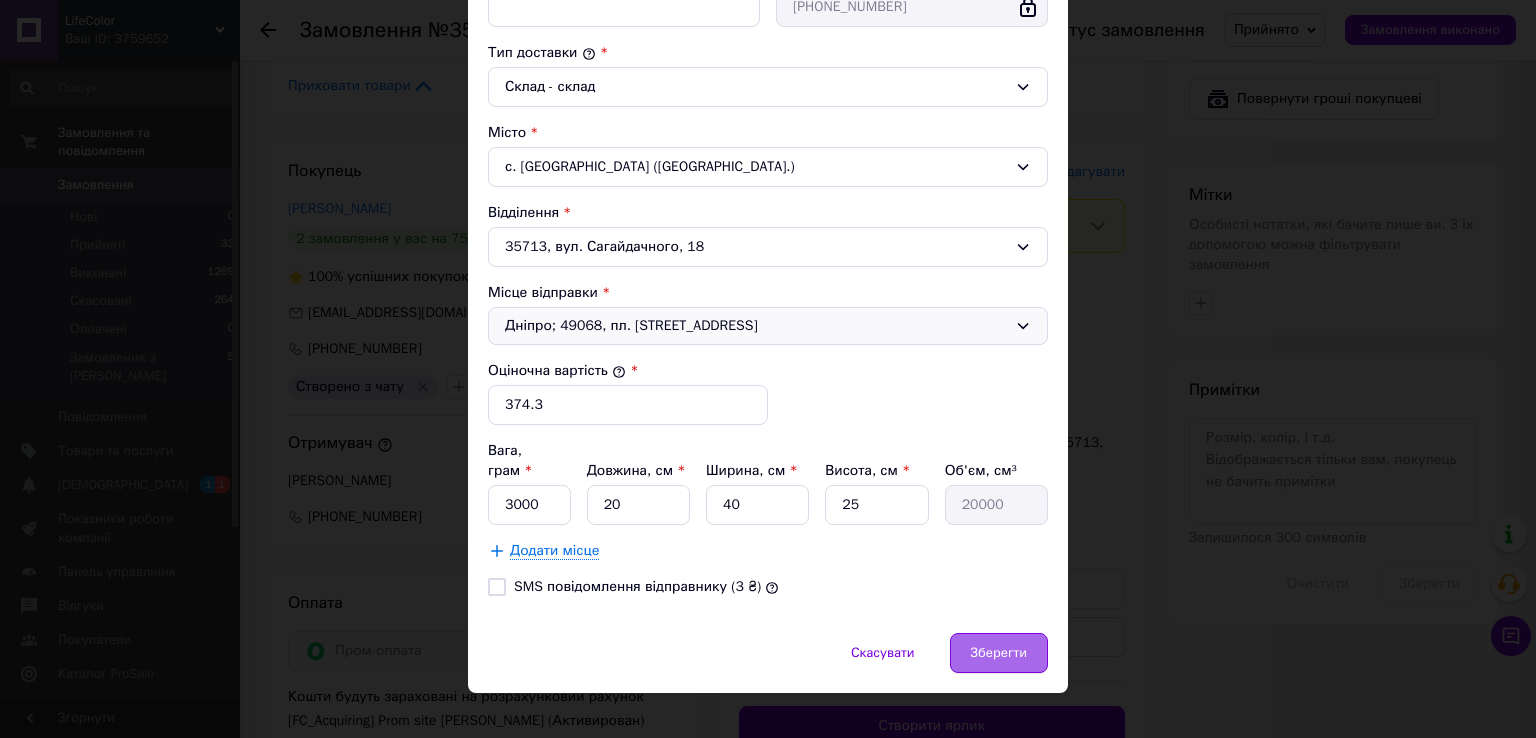 click on "Зберегти" at bounding box center [999, 653] 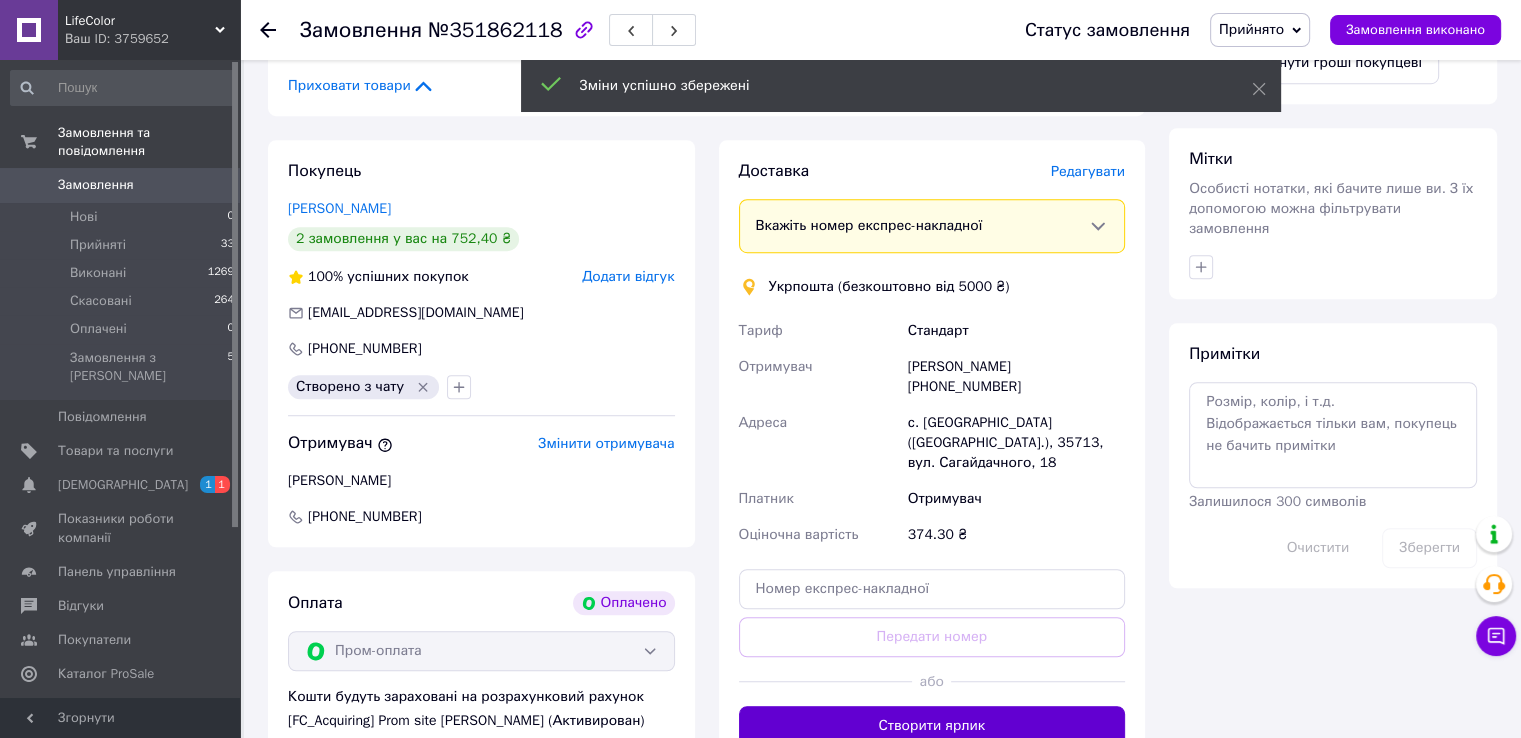 click on "Створити ярлик" at bounding box center [932, 726] 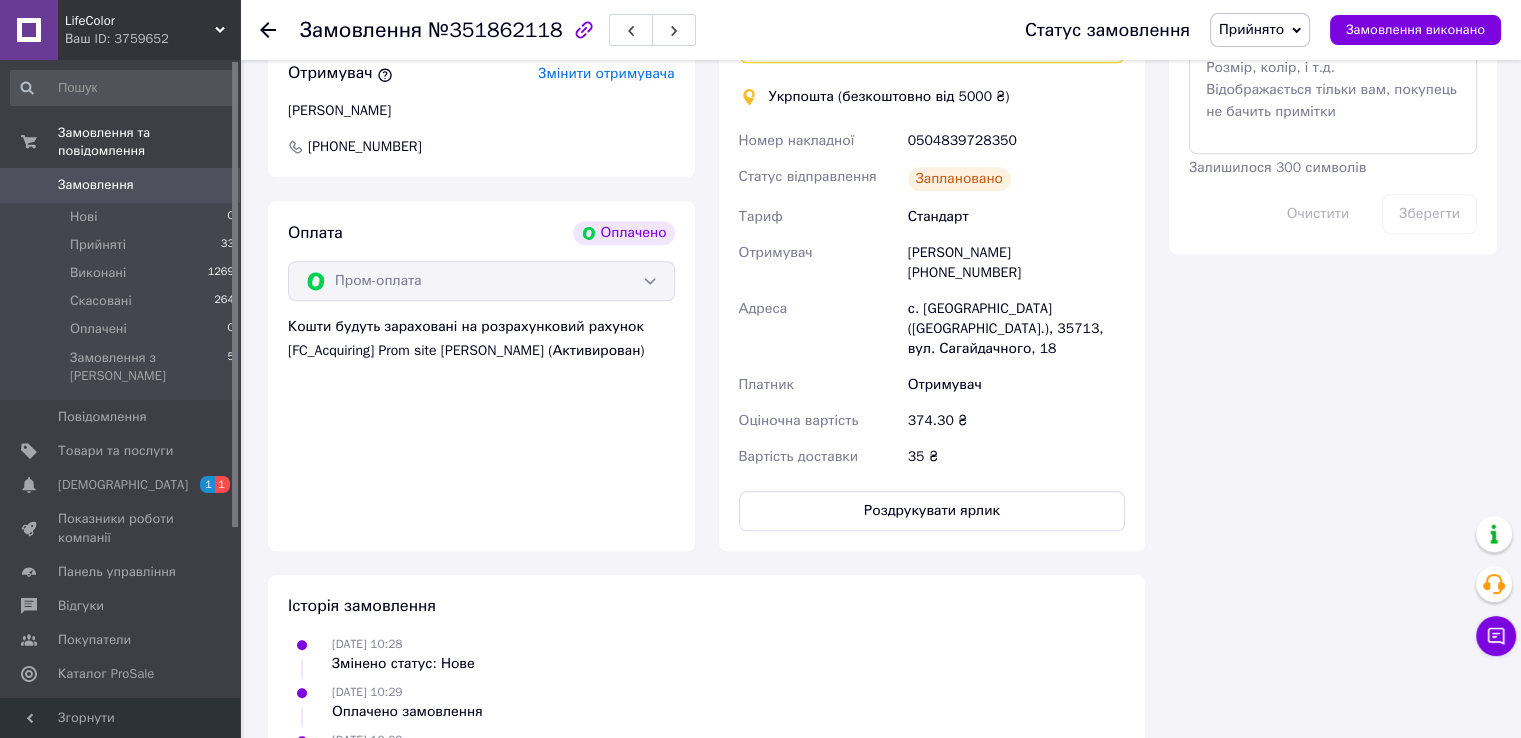 scroll, scrollTop: 1676, scrollLeft: 0, axis: vertical 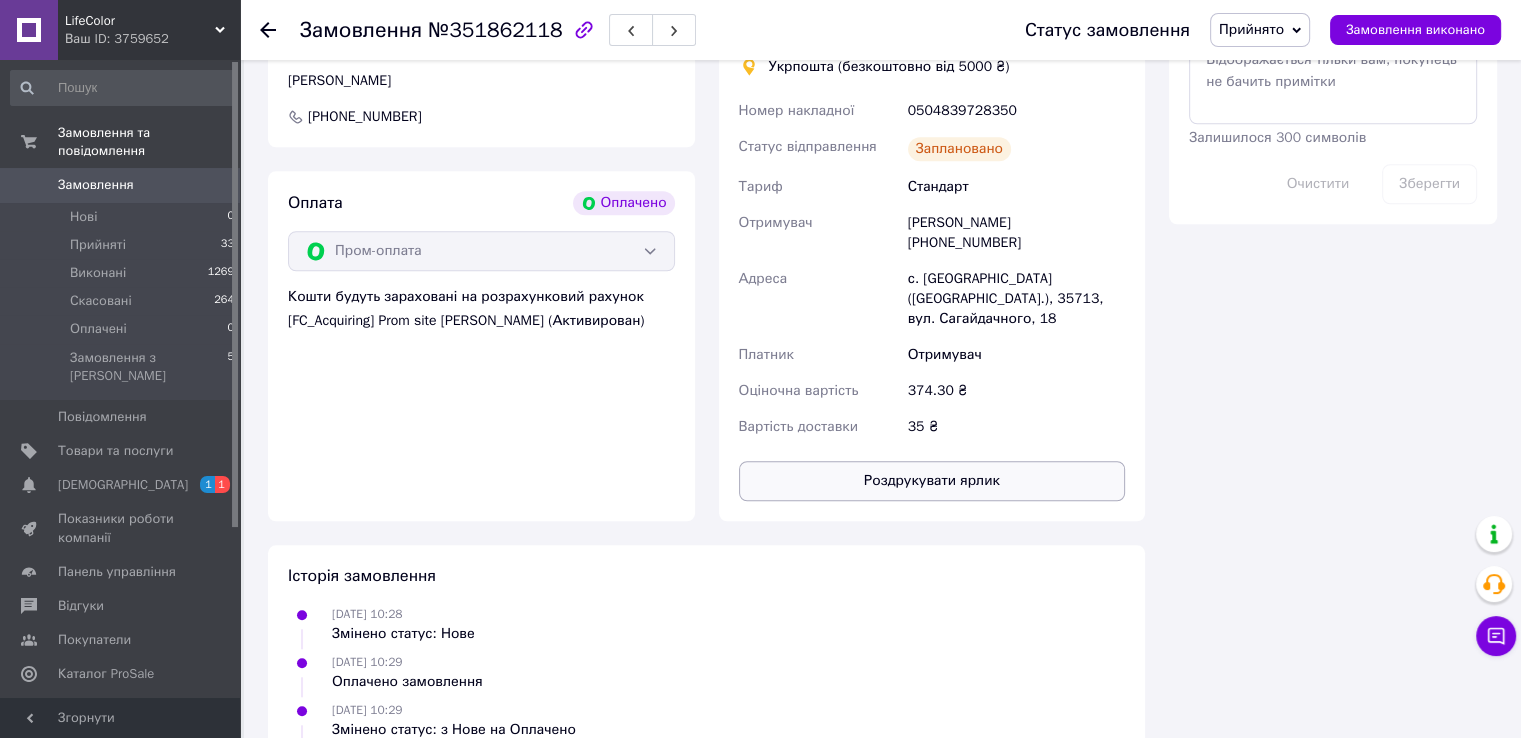 click on "Роздрукувати ярлик" at bounding box center (932, 481) 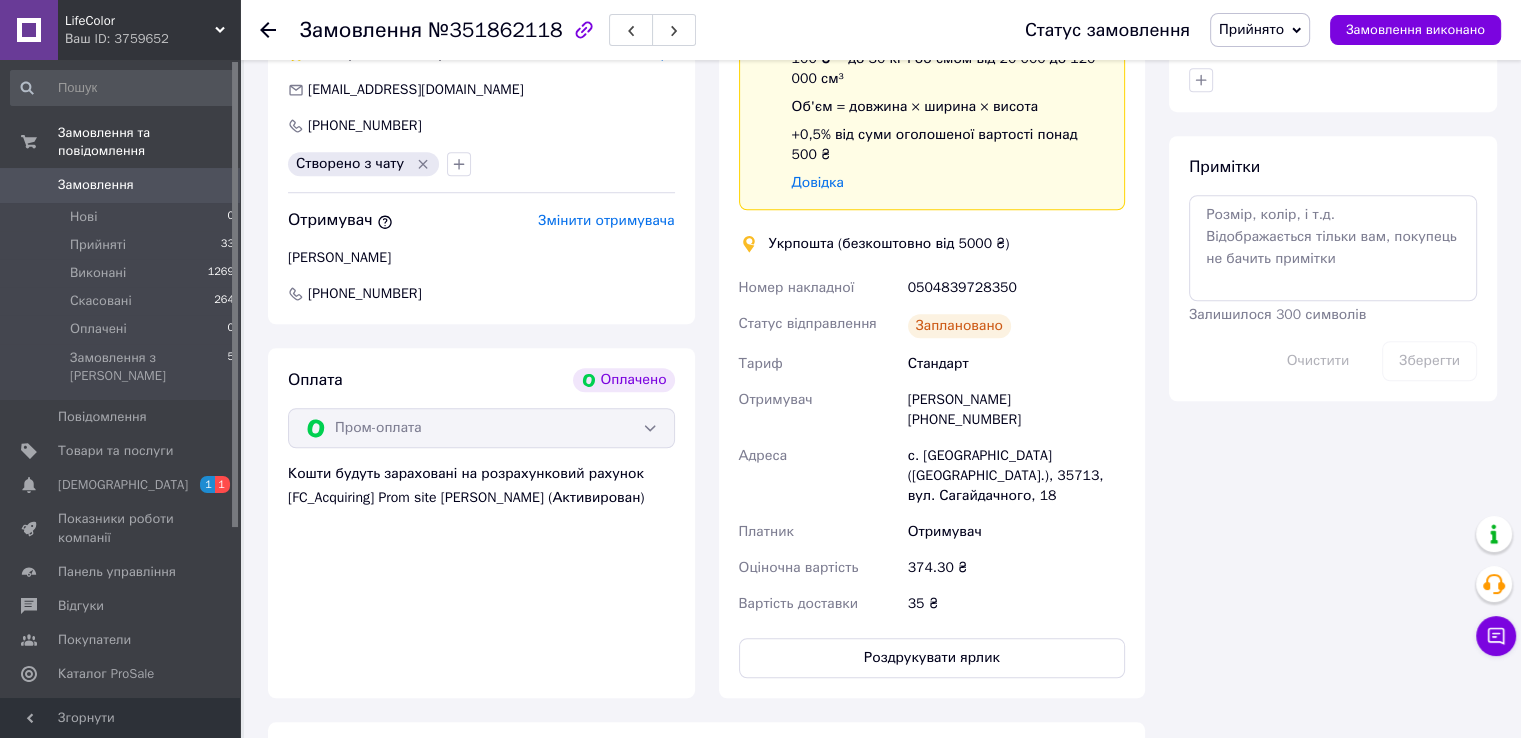 scroll, scrollTop: 1276, scrollLeft: 0, axis: vertical 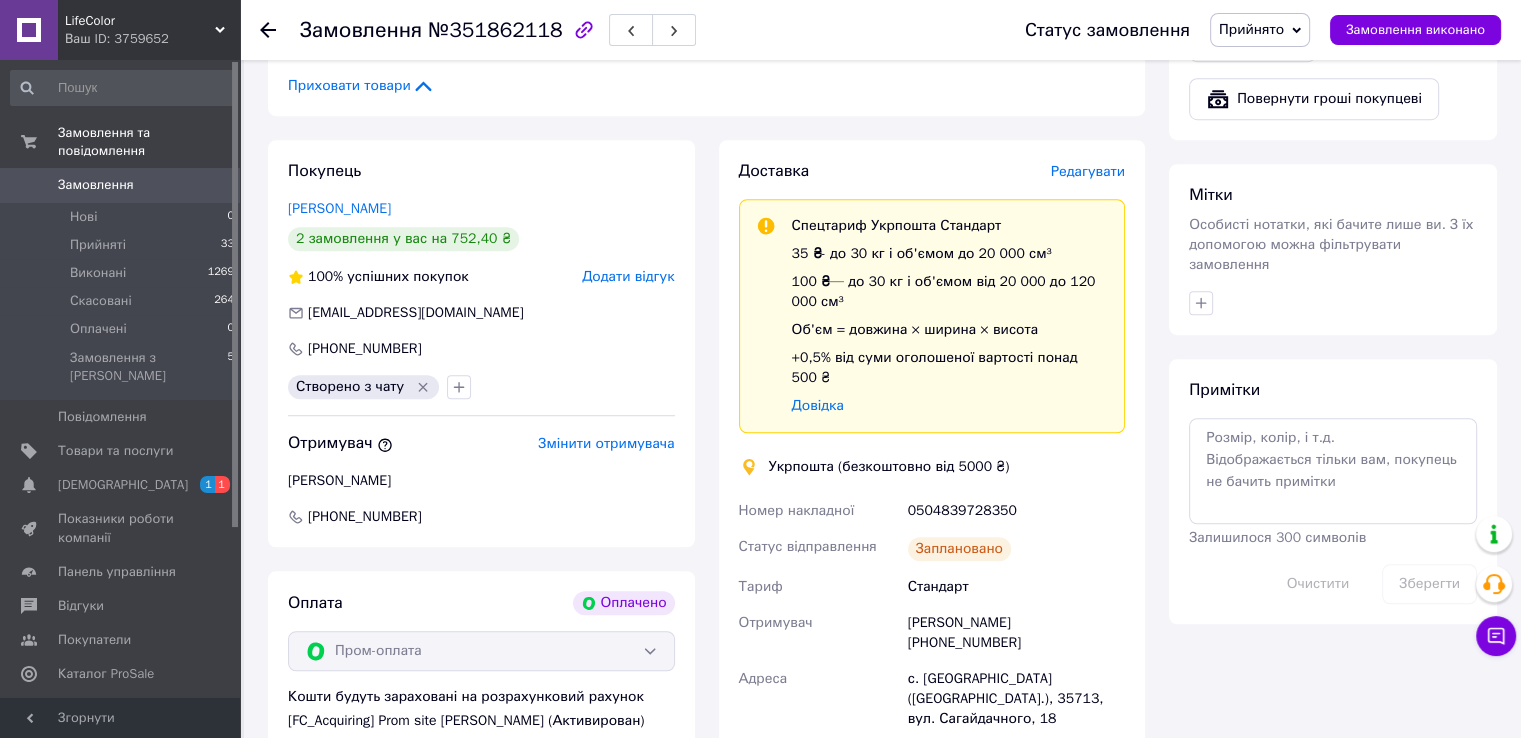 click at bounding box center [268, 30] 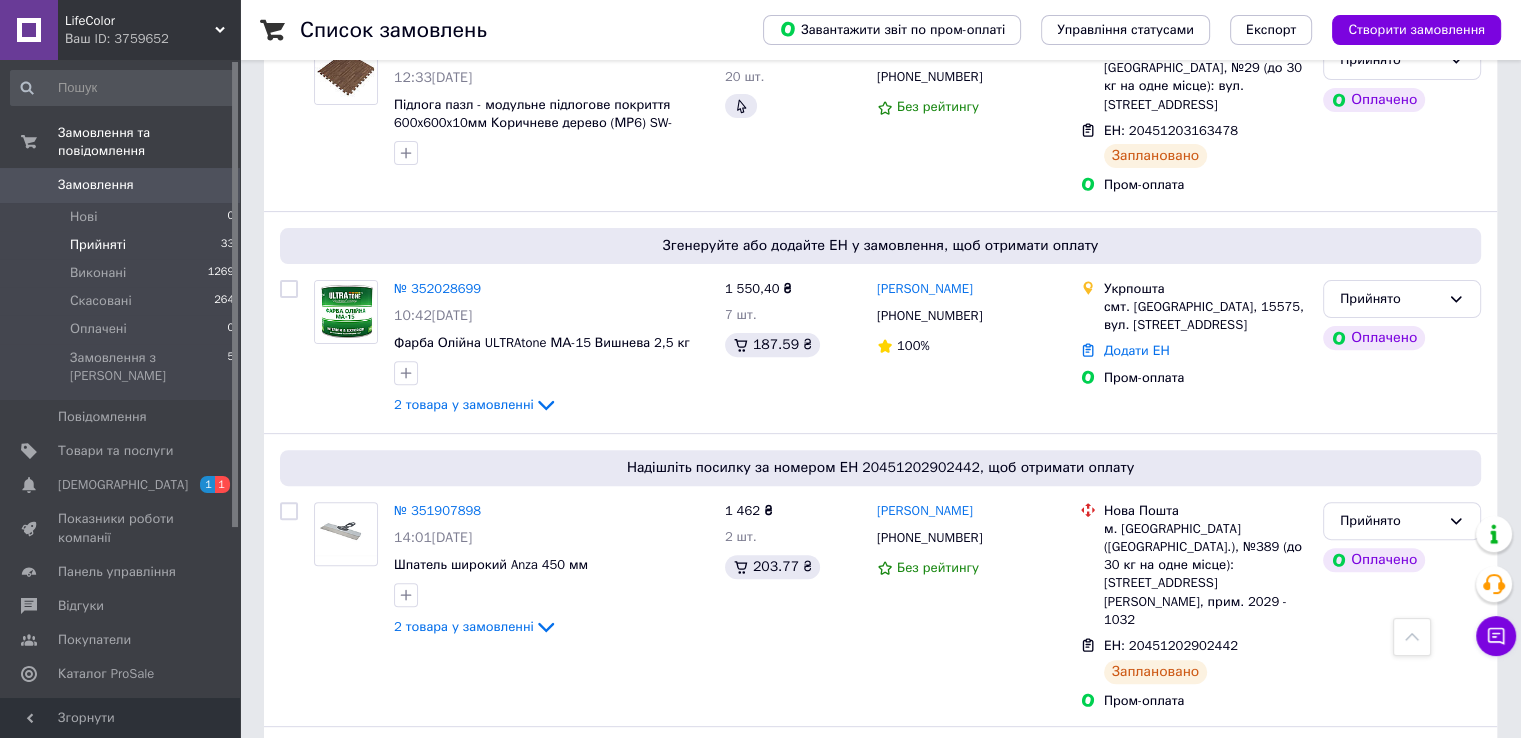scroll, scrollTop: 602, scrollLeft: 0, axis: vertical 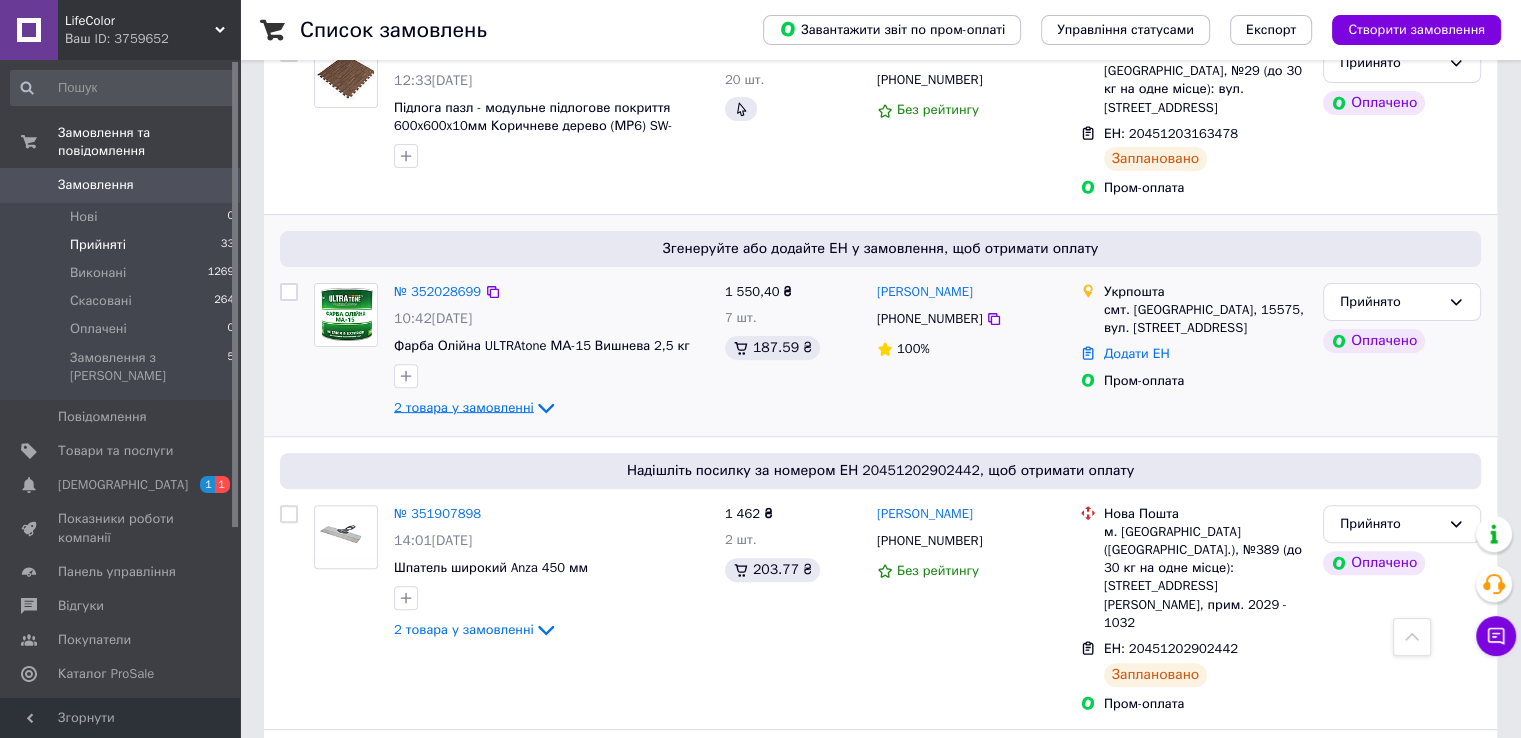 click on "2 товара у замовленні" at bounding box center (464, 406) 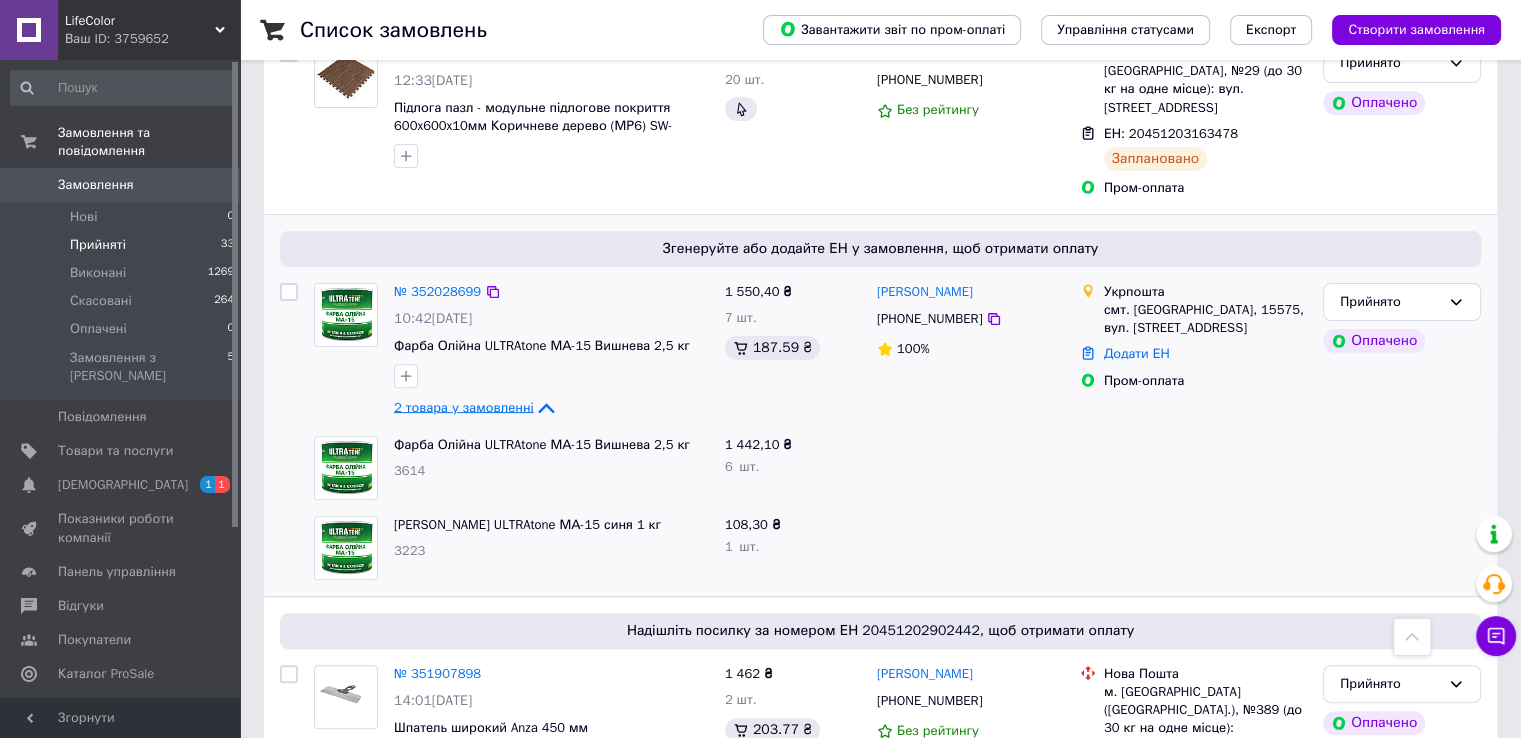 click on "2 товара у замовленні" at bounding box center (464, 406) 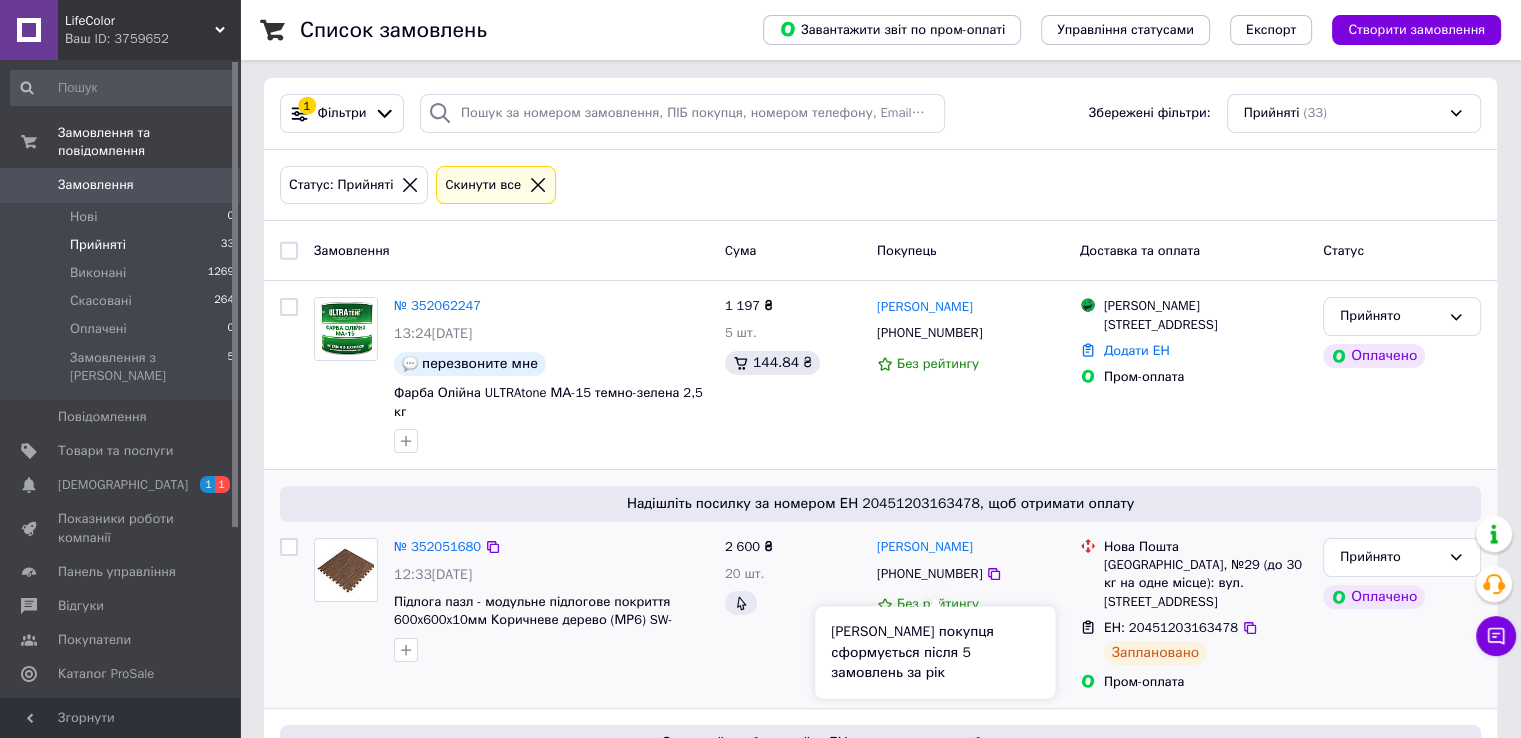 scroll, scrollTop: 2, scrollLeft: 0, axis: vertical 